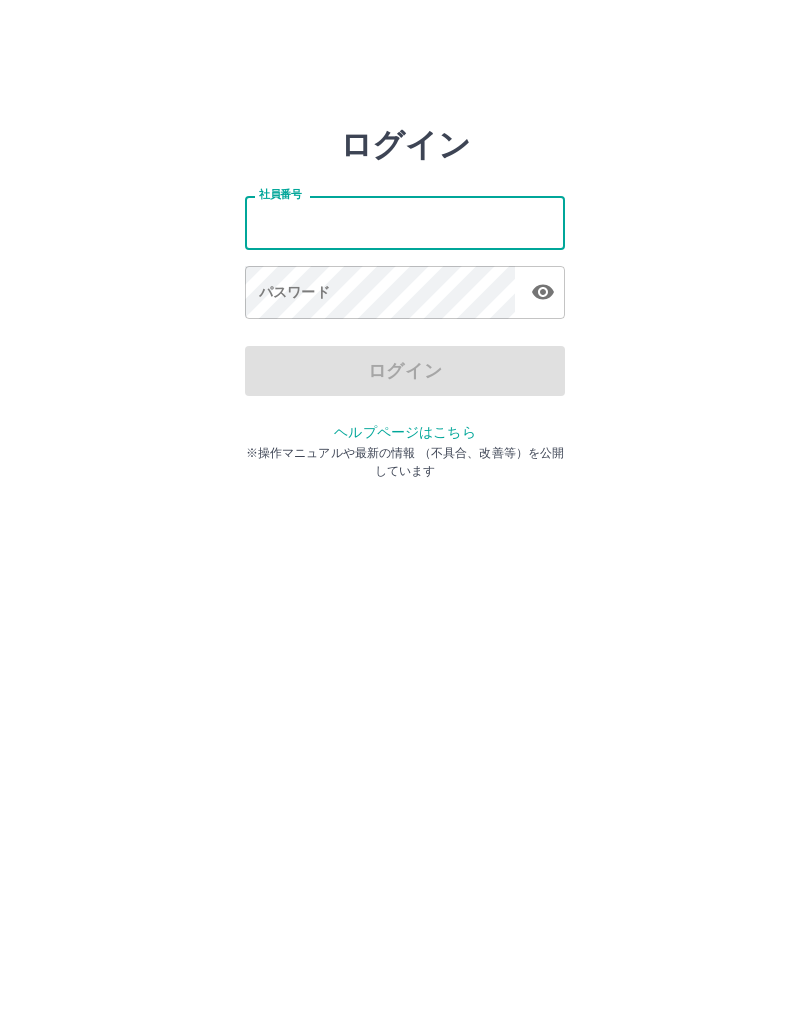 scroll, scrollTop: 0, scrollLeft: 0, axis: both 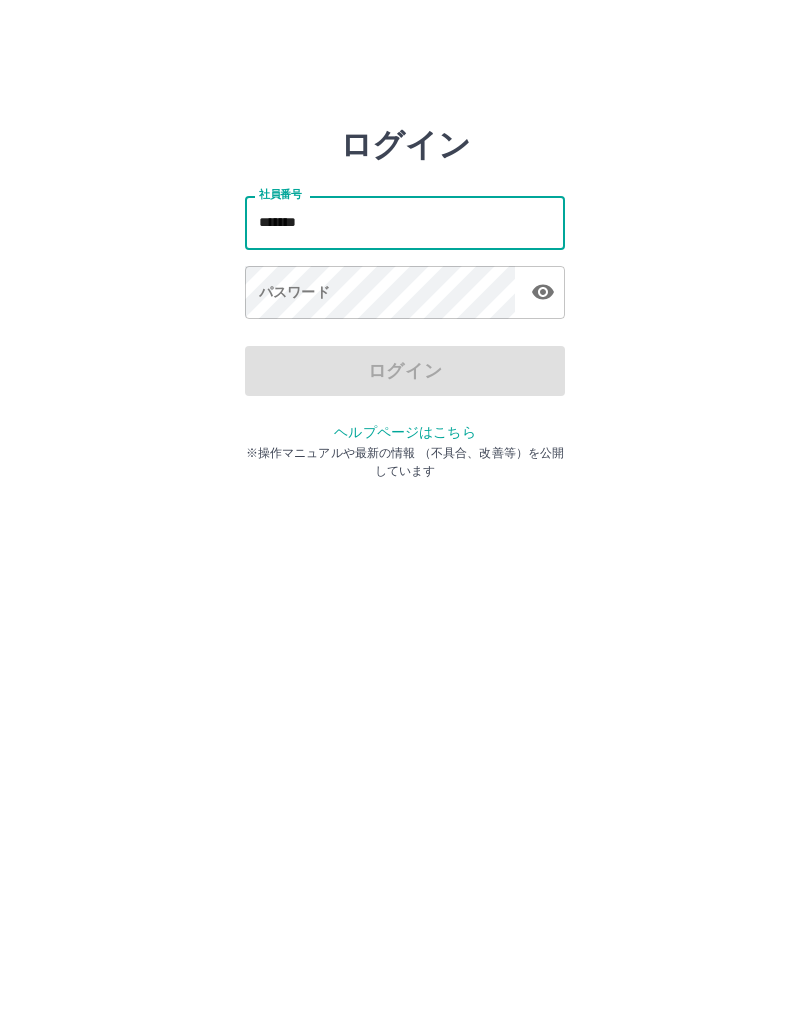 type on "*******" 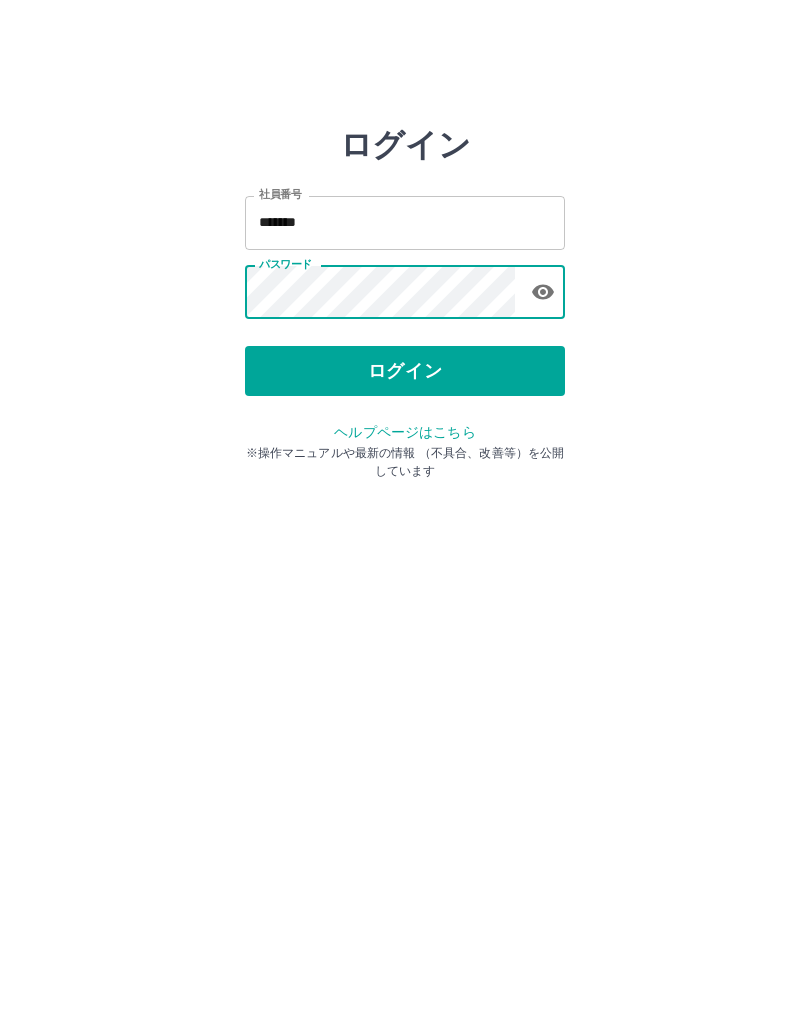 click on "ログイン" at bounding box center (405, 371) 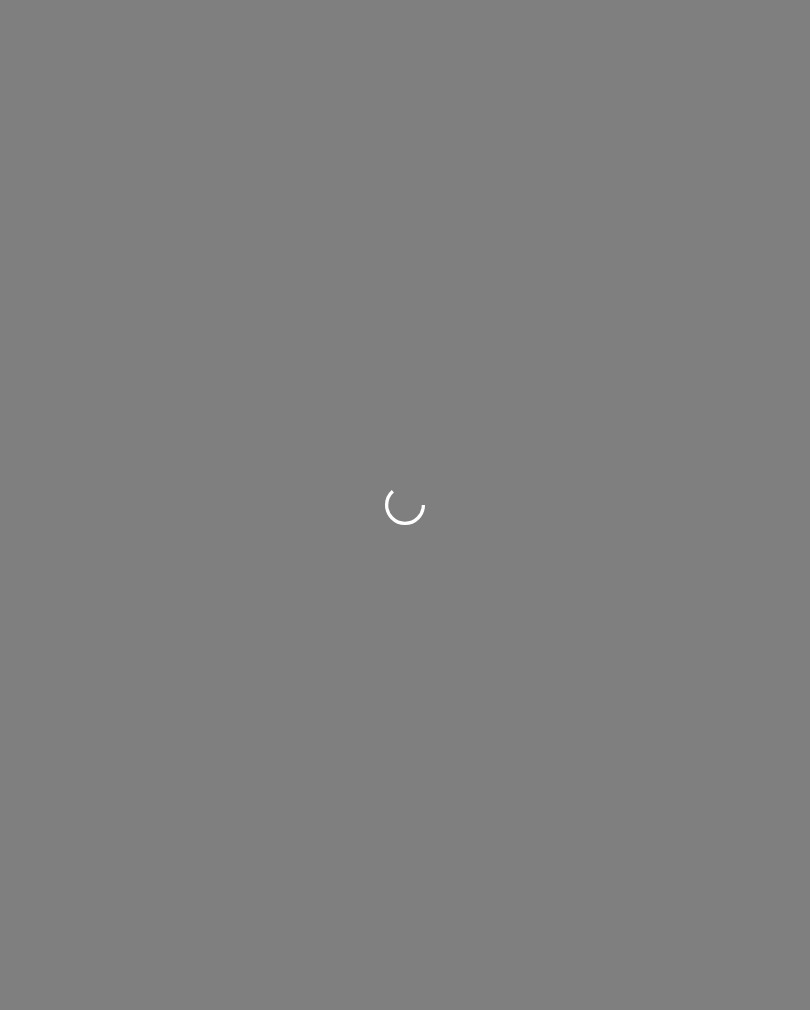 scroll, scrollTop: 0, scrollLeft: 0, axis: both 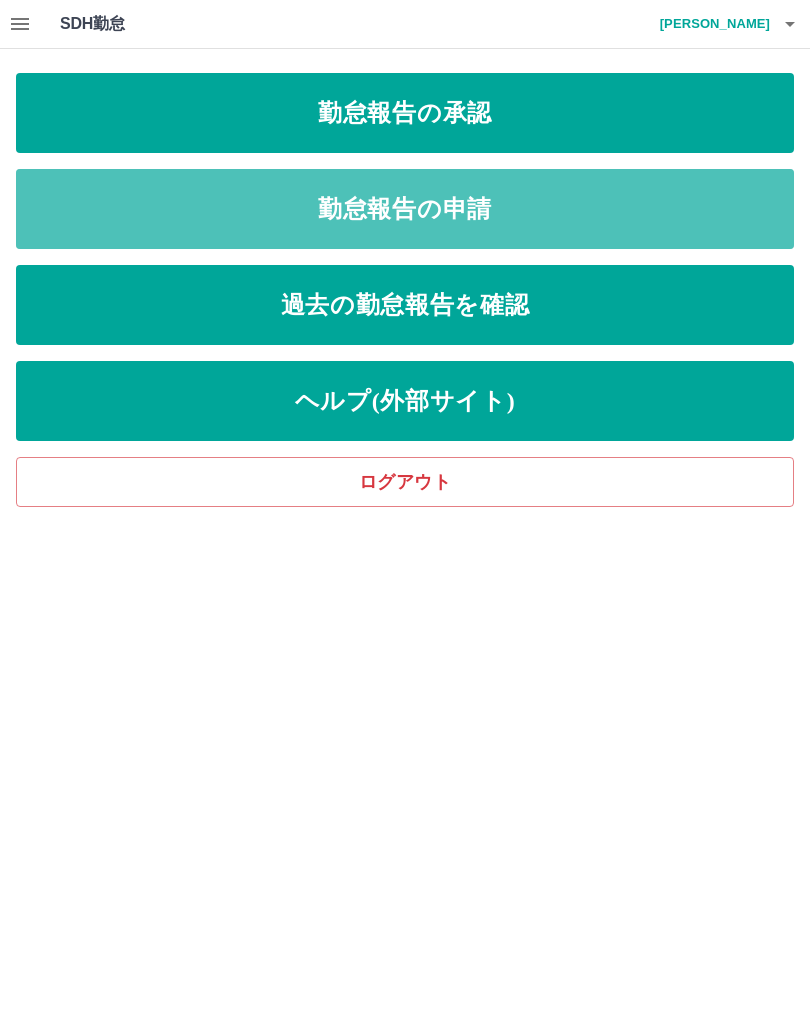 click on "勤怠報告の申請" at bounding box center (405, 209) 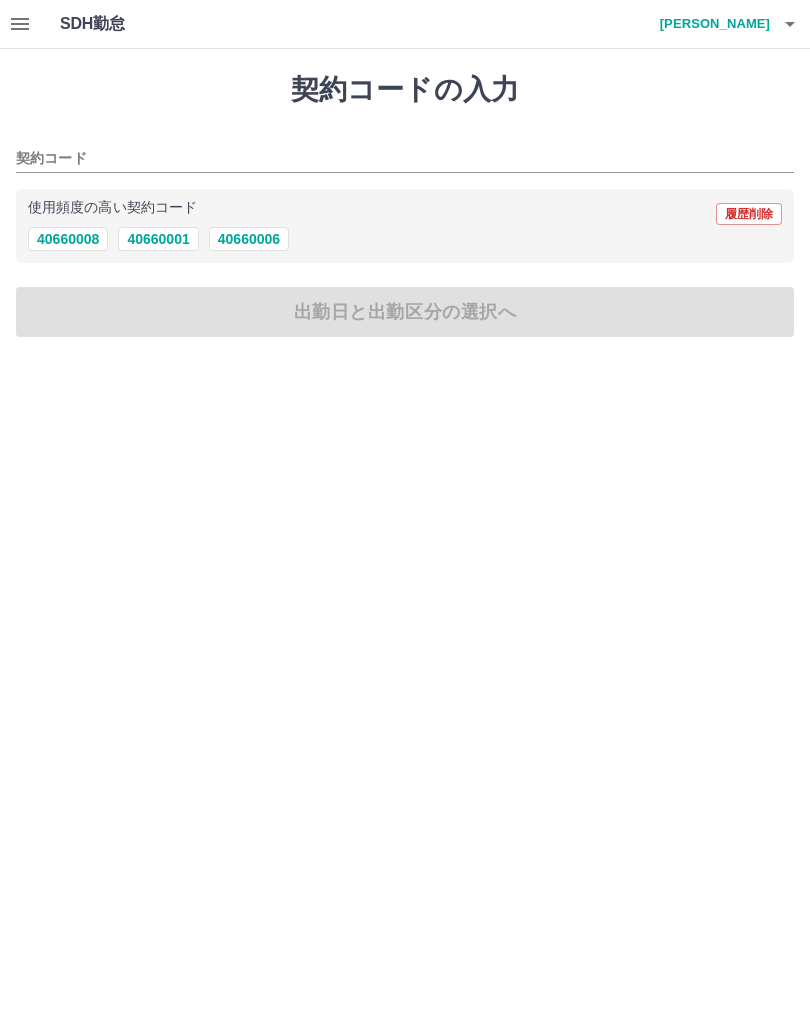 click on "40660001" at bounding box center (158, 239) 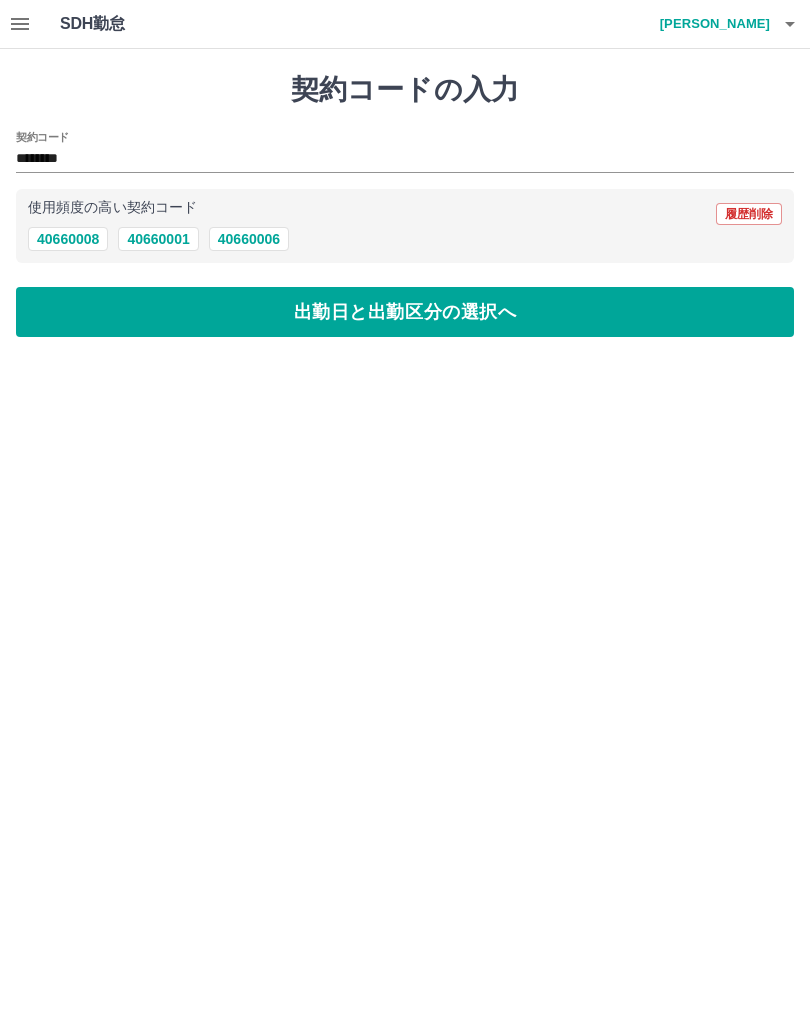 click on "出勤日と出勤区分の選択へ" at bounding box center (405, 312) 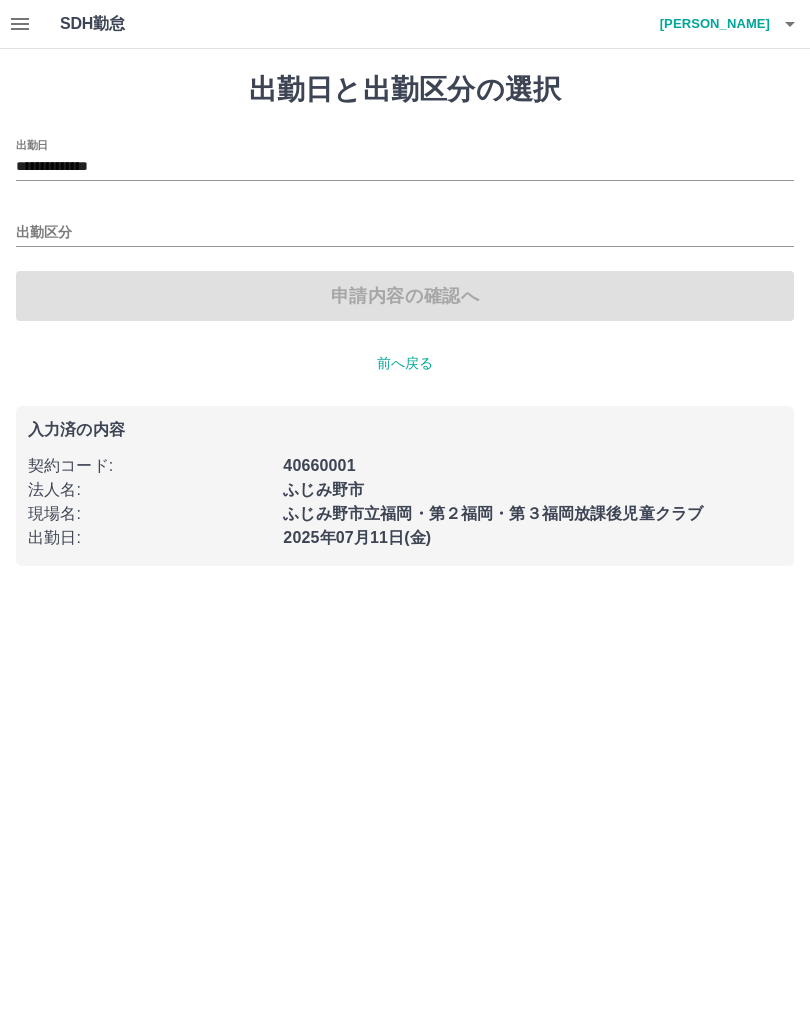 click on "**********" at bounding box center [405, 167] 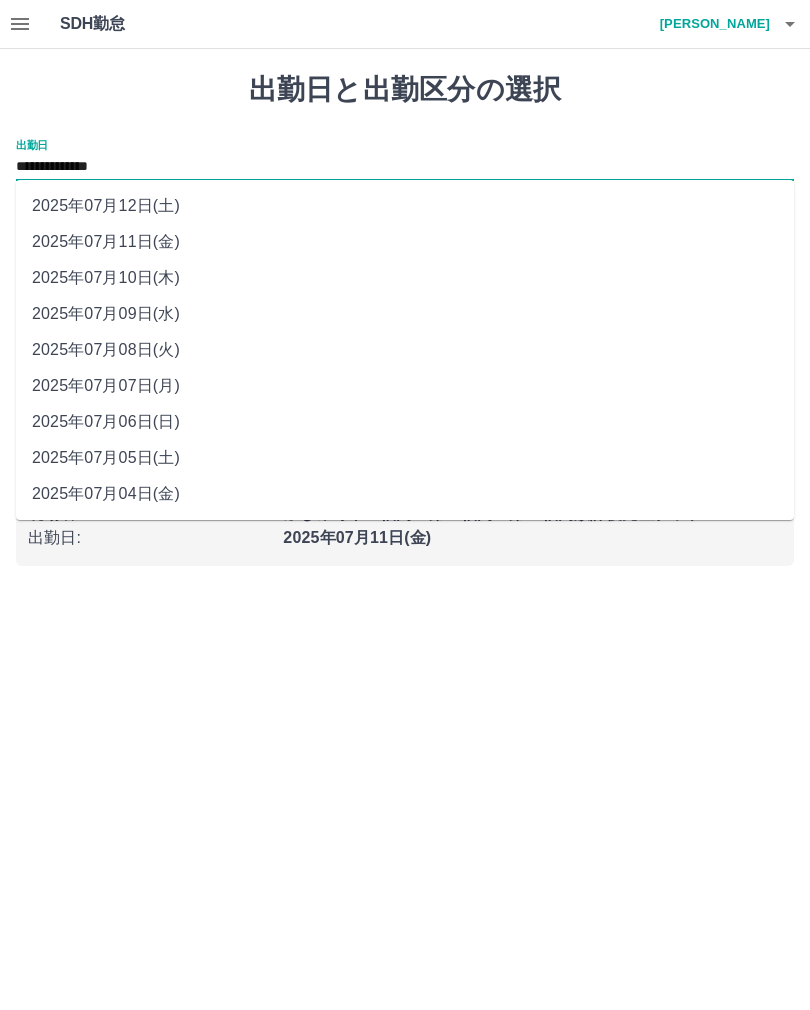 click on "2025年07月10日(木)" at bounding box center (405, 278) 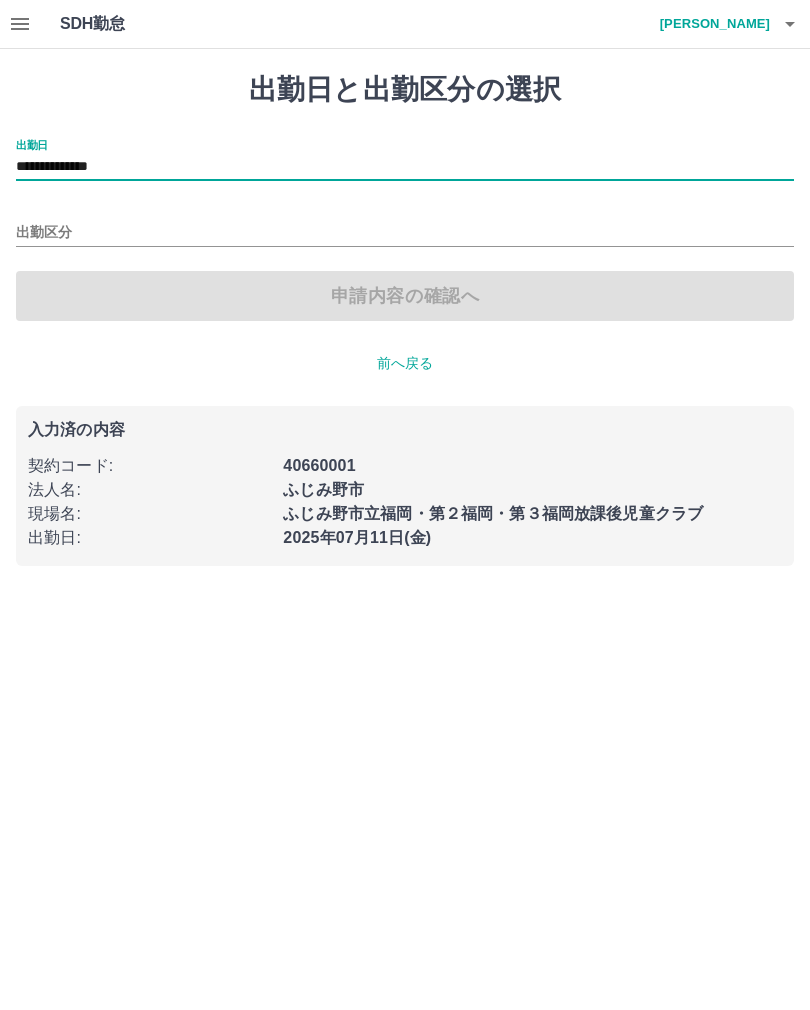 type on "**********" 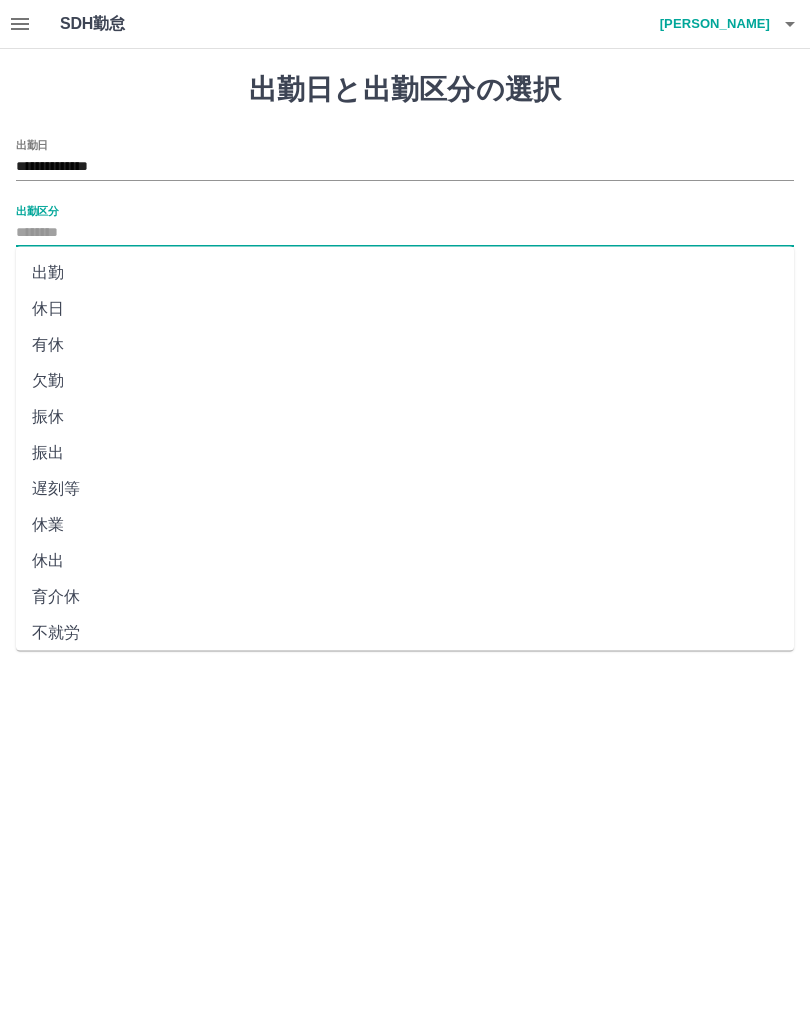 click on "出勤" at bounding box center (405, 273) 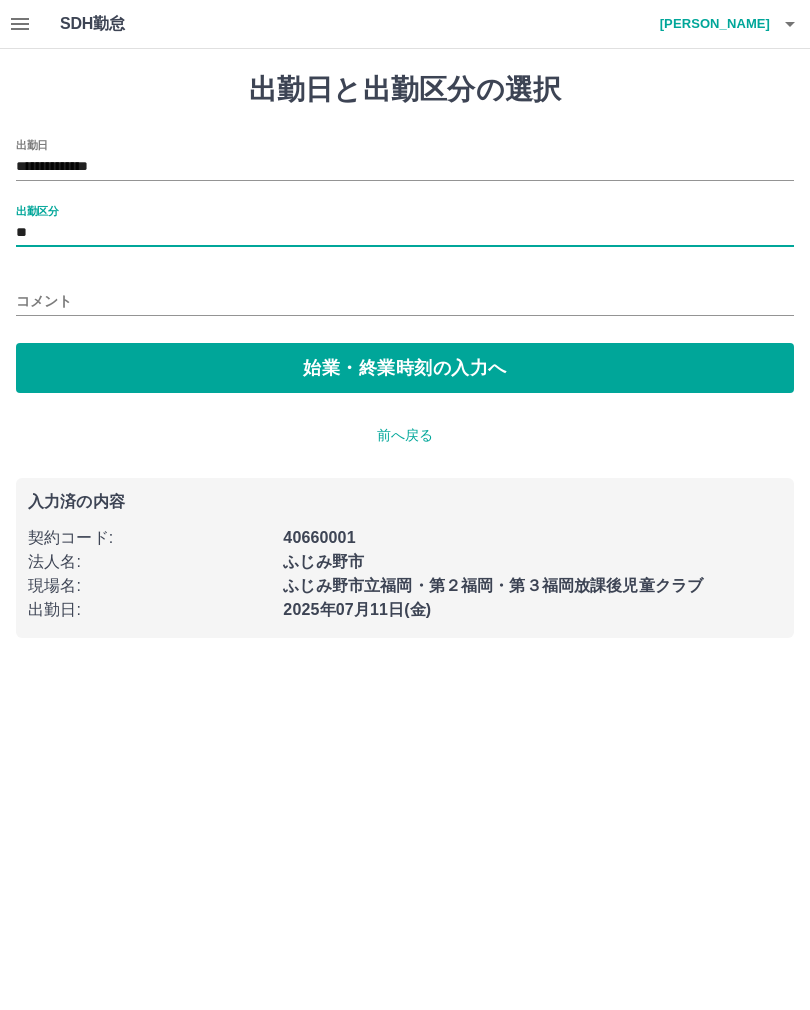 click on "**" at bounding box center [405, 233] 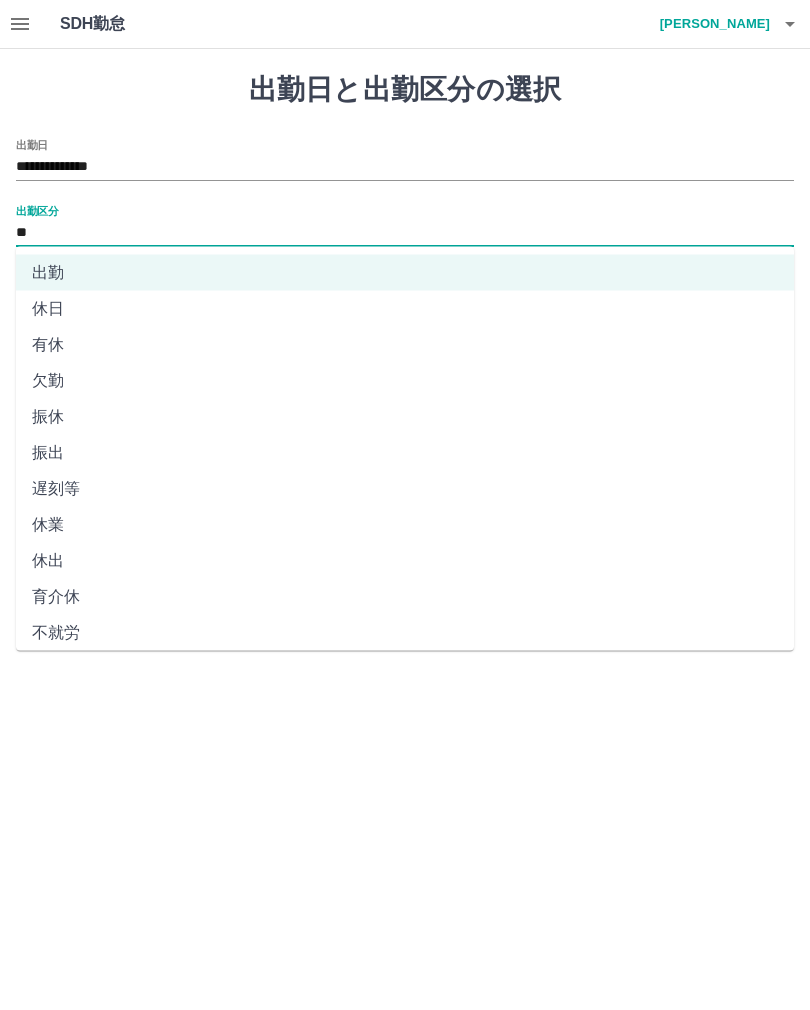 click on "有休" at bounding box center [405, 345] 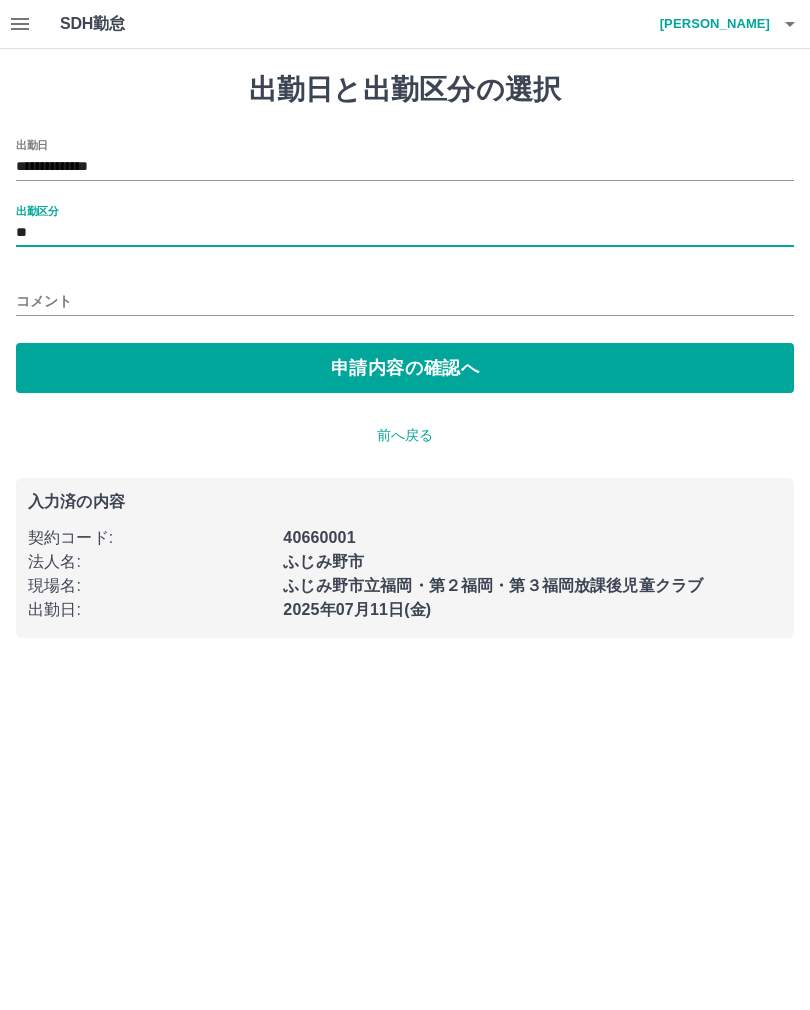 click on "申請内容の確認へ" at bounding box center (405, 368) 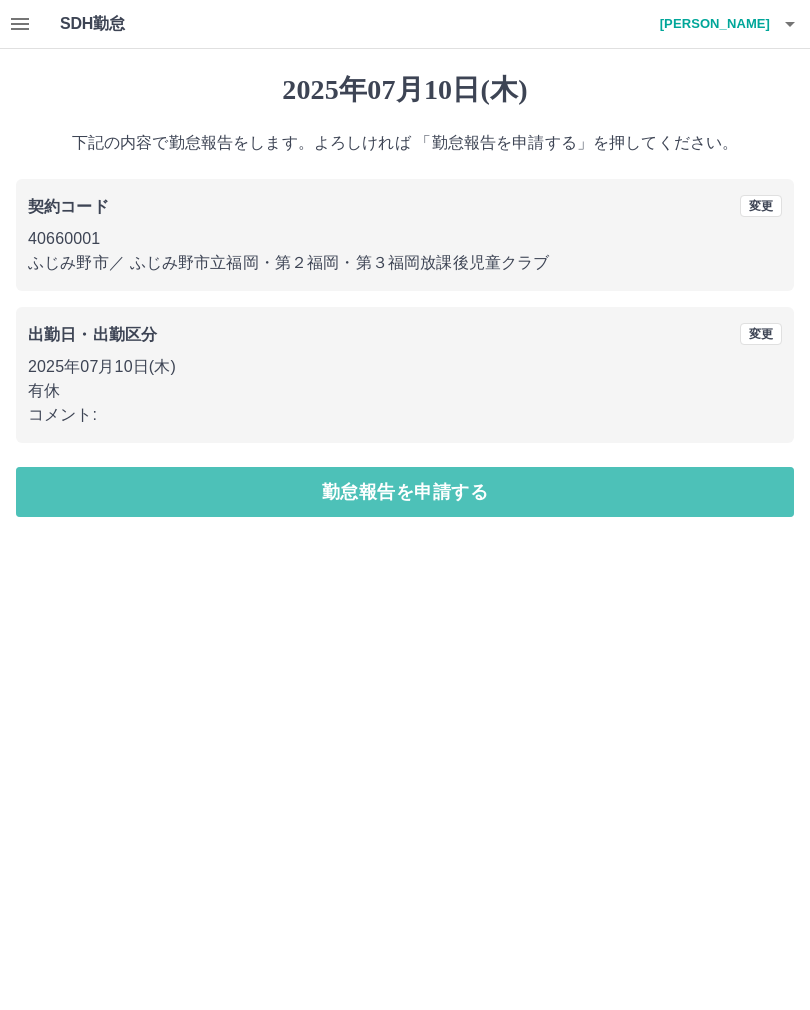 click on "勤怠報告を申請する" at bounding box center [405, 492] 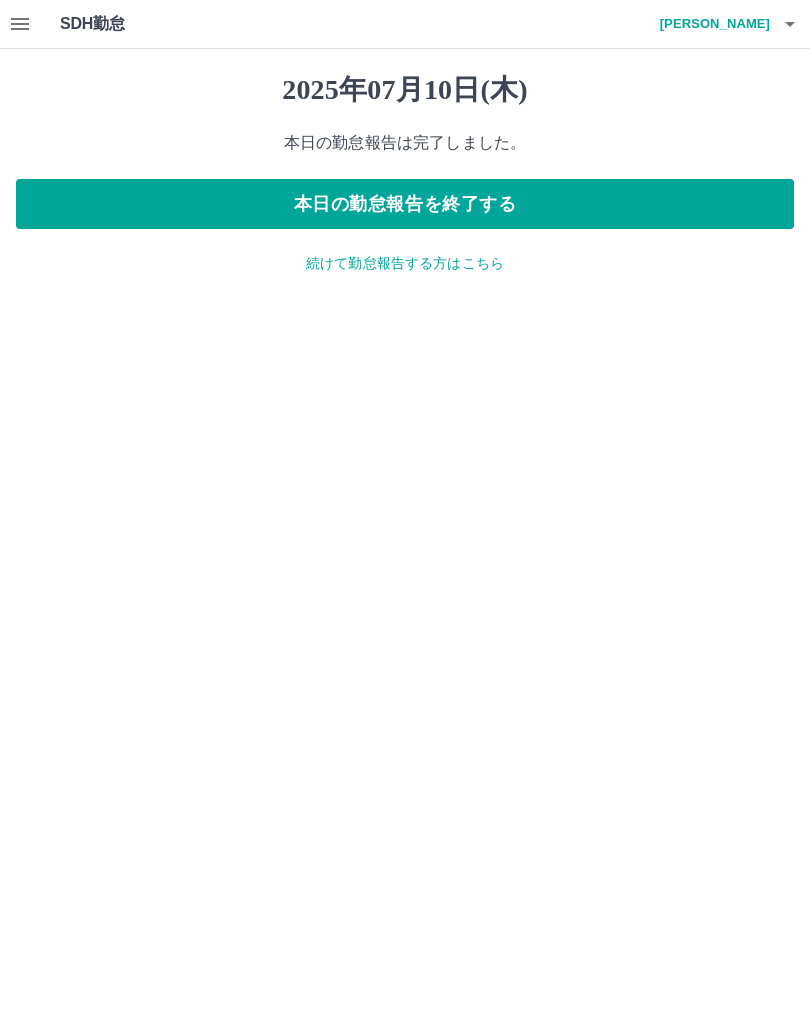 click on "続けて勤怠報告する方はこちら" at bounding box center [405, 263] 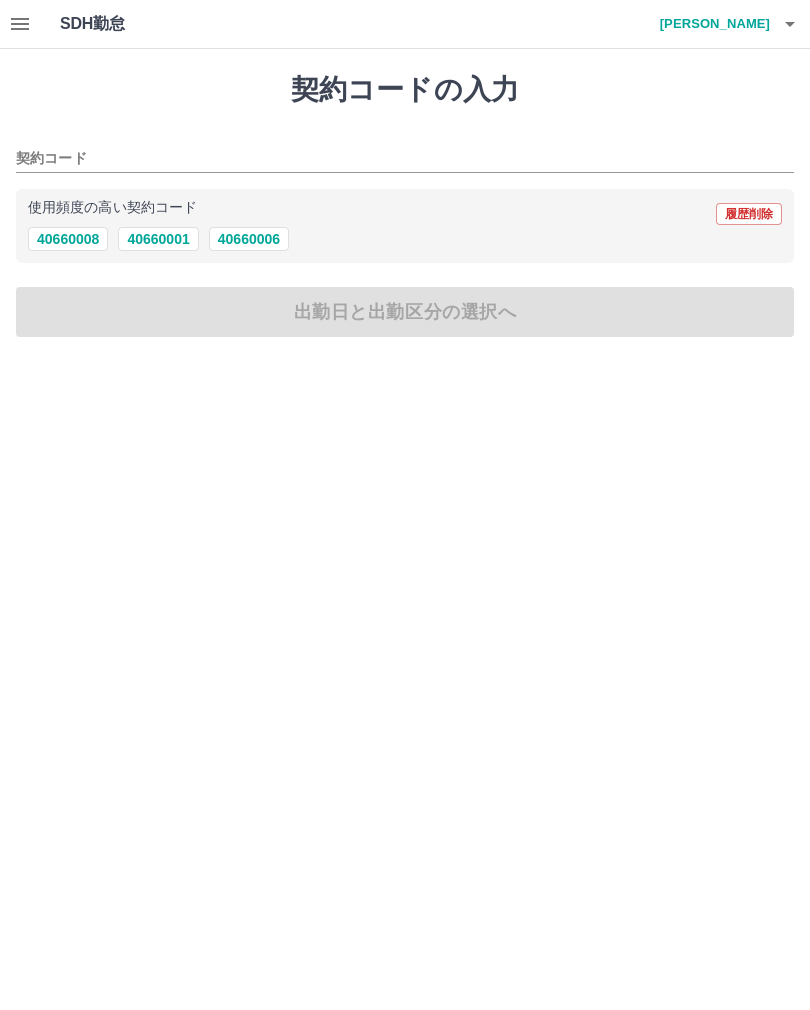 click on "40660001" at bounding box center (158, 239) 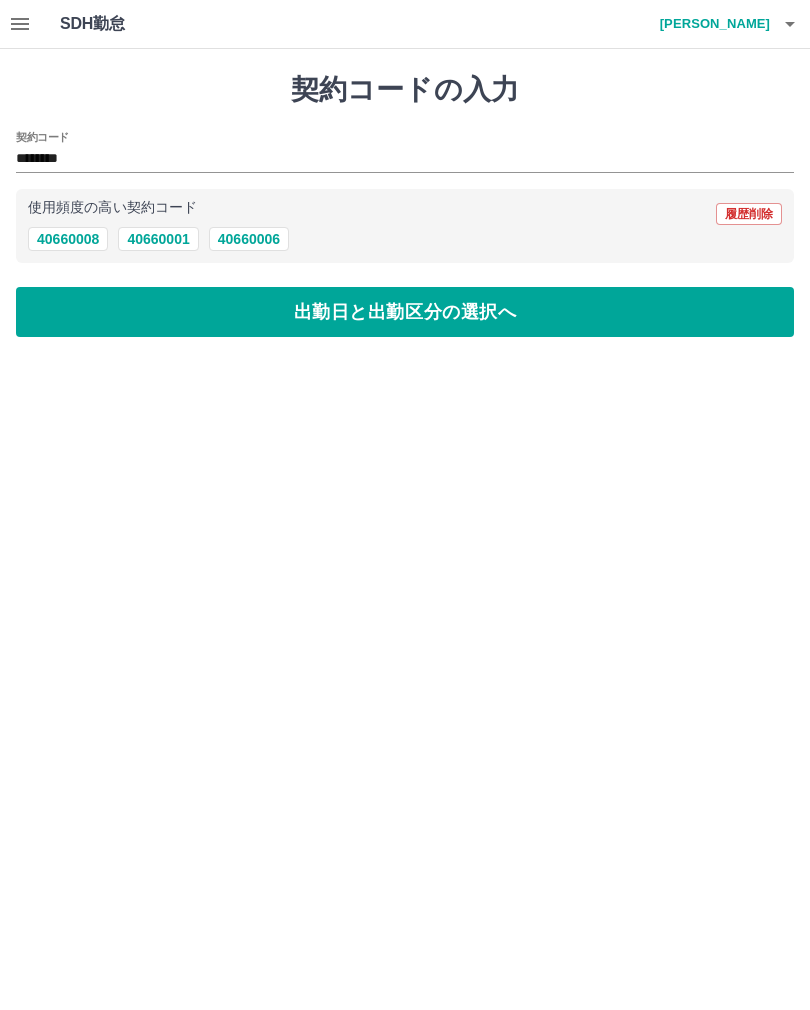 click on "出勤日と出勤区分の選択へ" at bounding box center [405, 312] 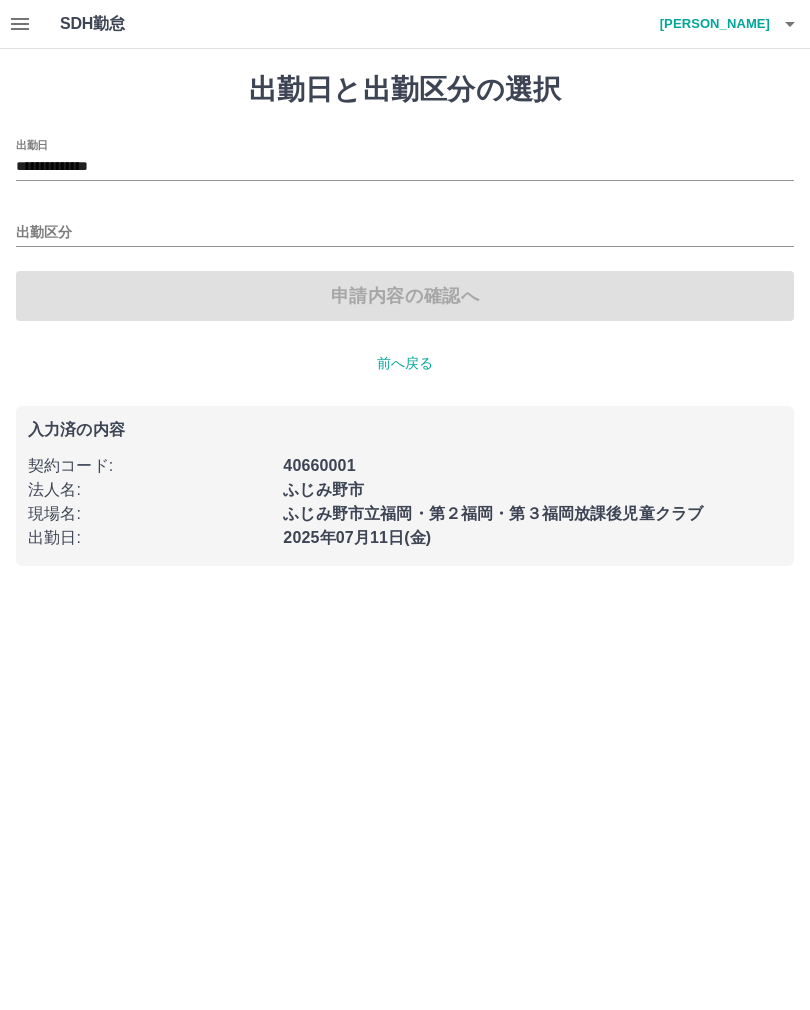 click on "**********" at bounding box center [405, 167] 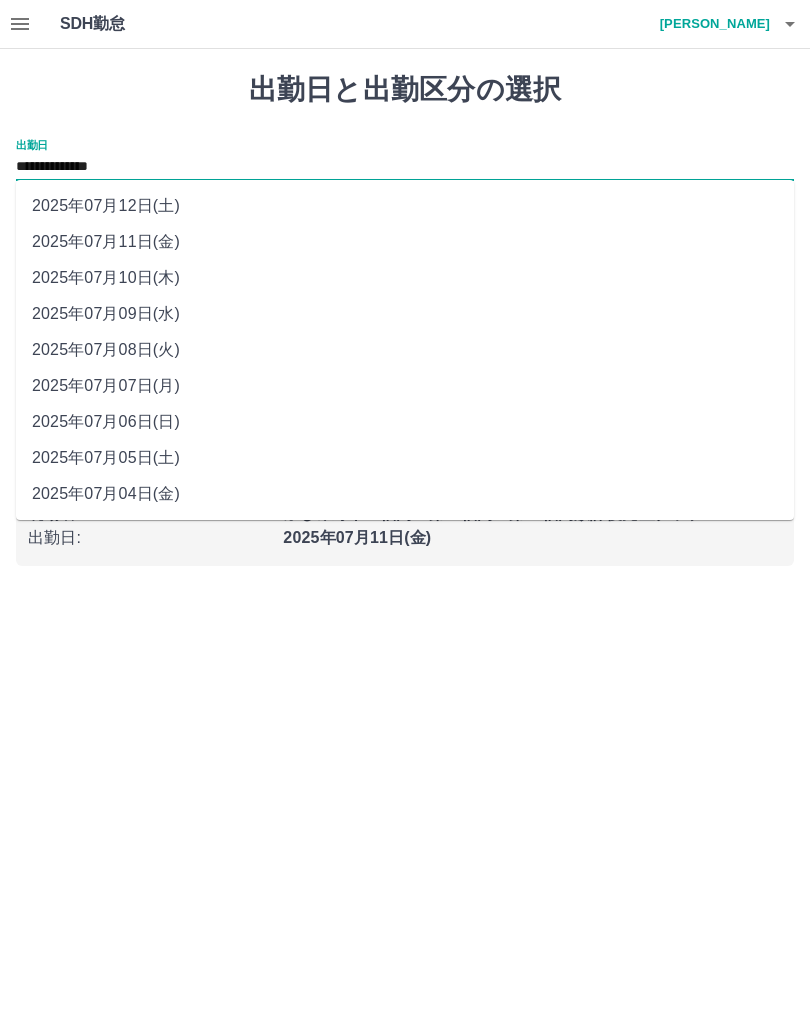 click on "2025年07月09日(水)" at bounding box center [405, 314] 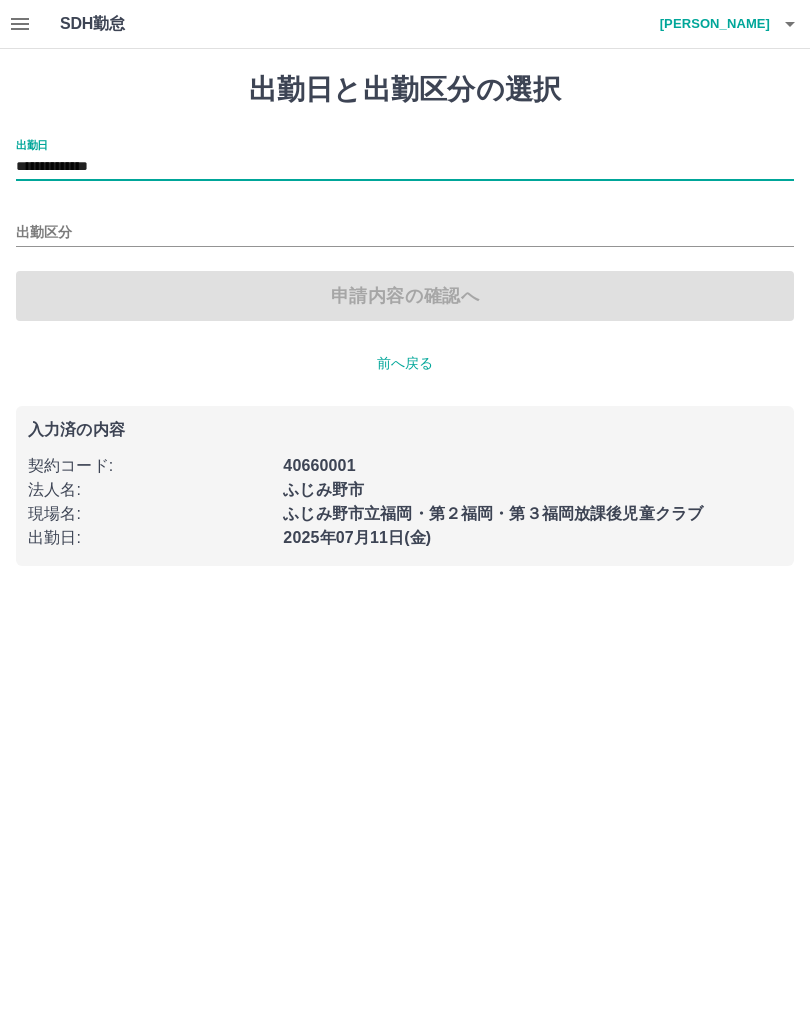 click on "出勤区分" at bounding box center [405, 233] 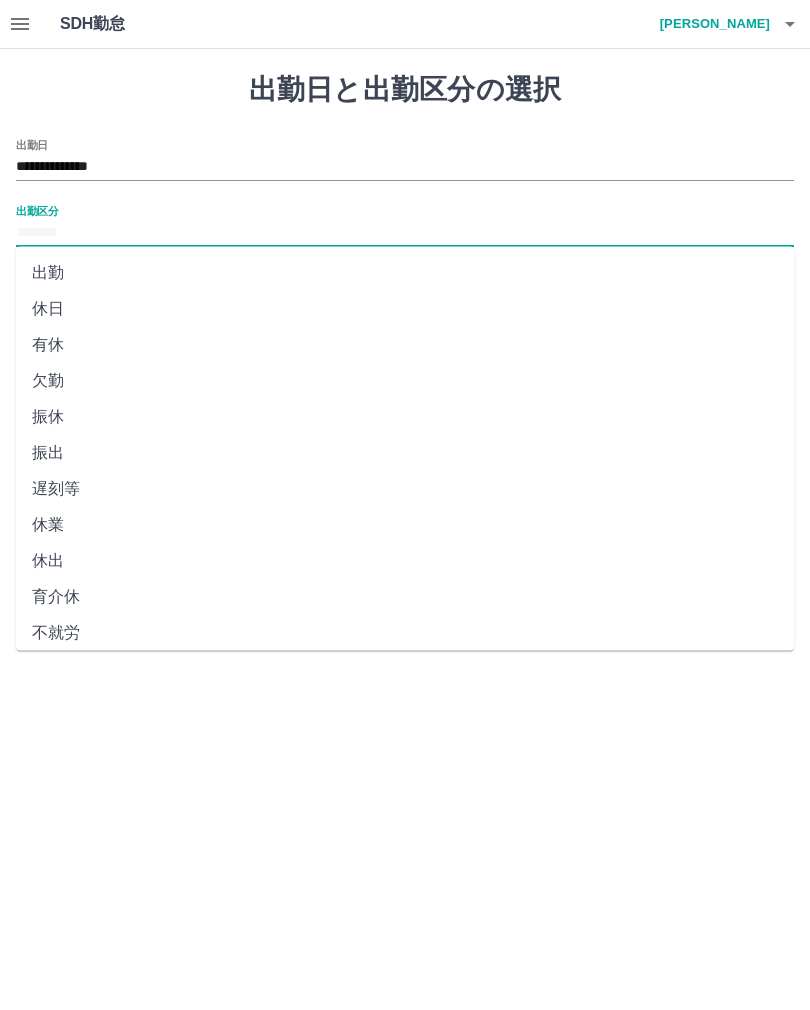 click on "出勤" at bounding box center [405, 273] 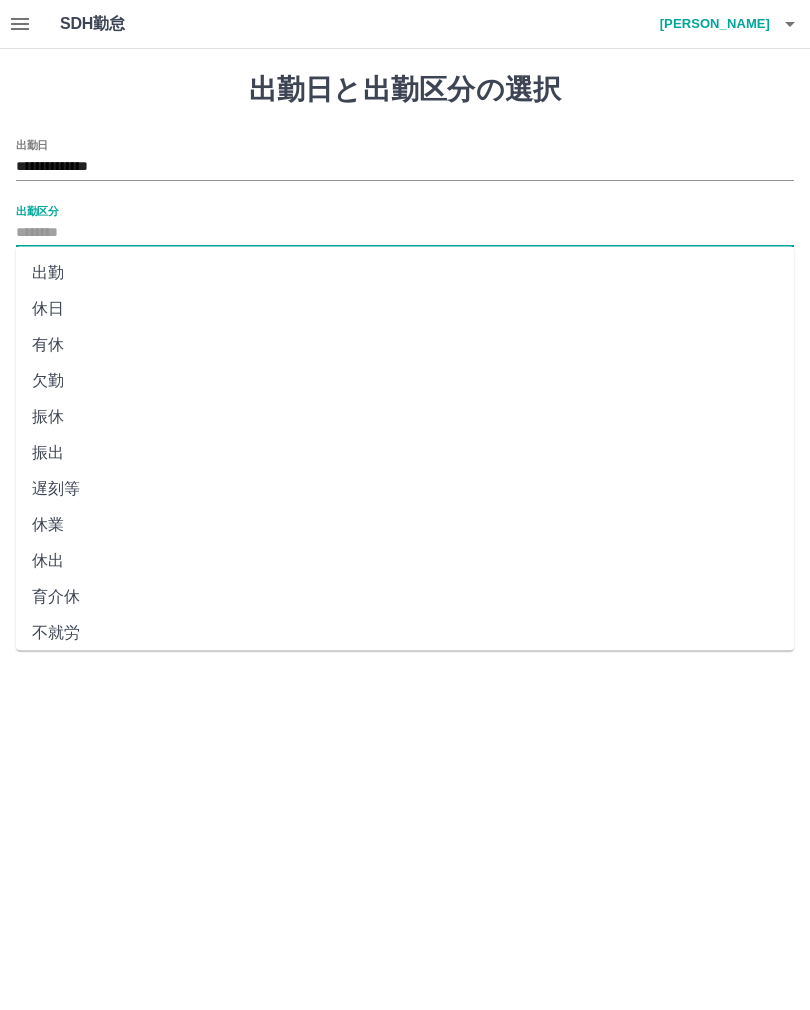 type on "**" 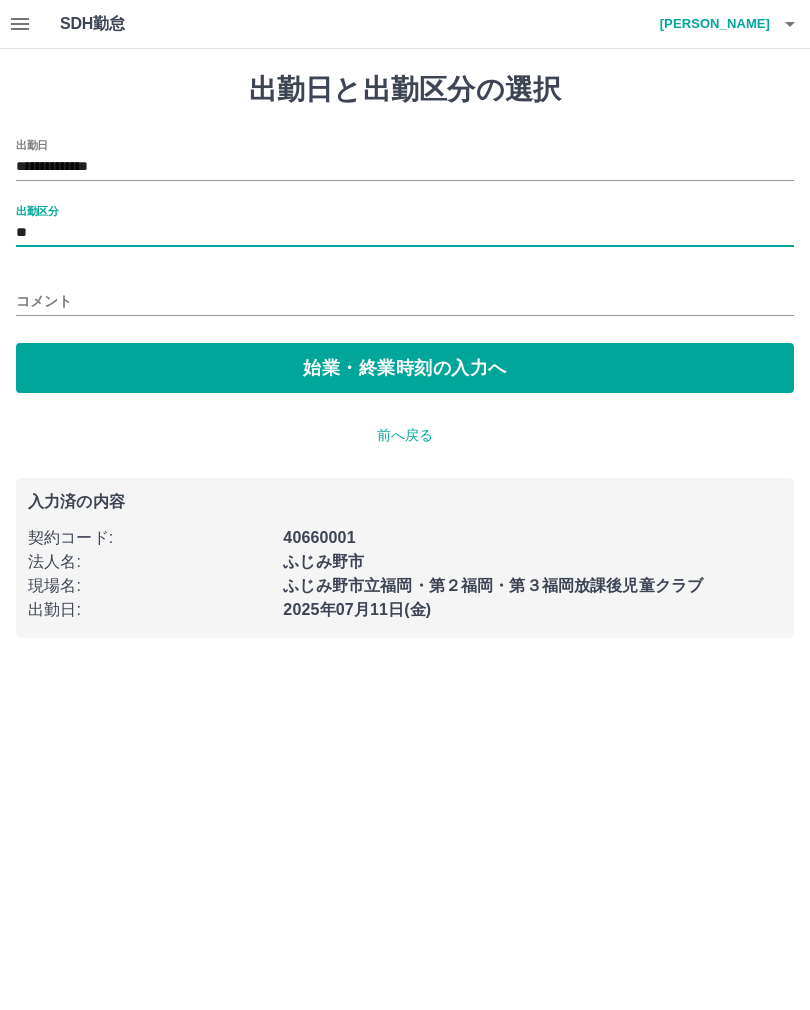 click on "始業・終業時刻の入力へ" at bounding box center [405, 368] 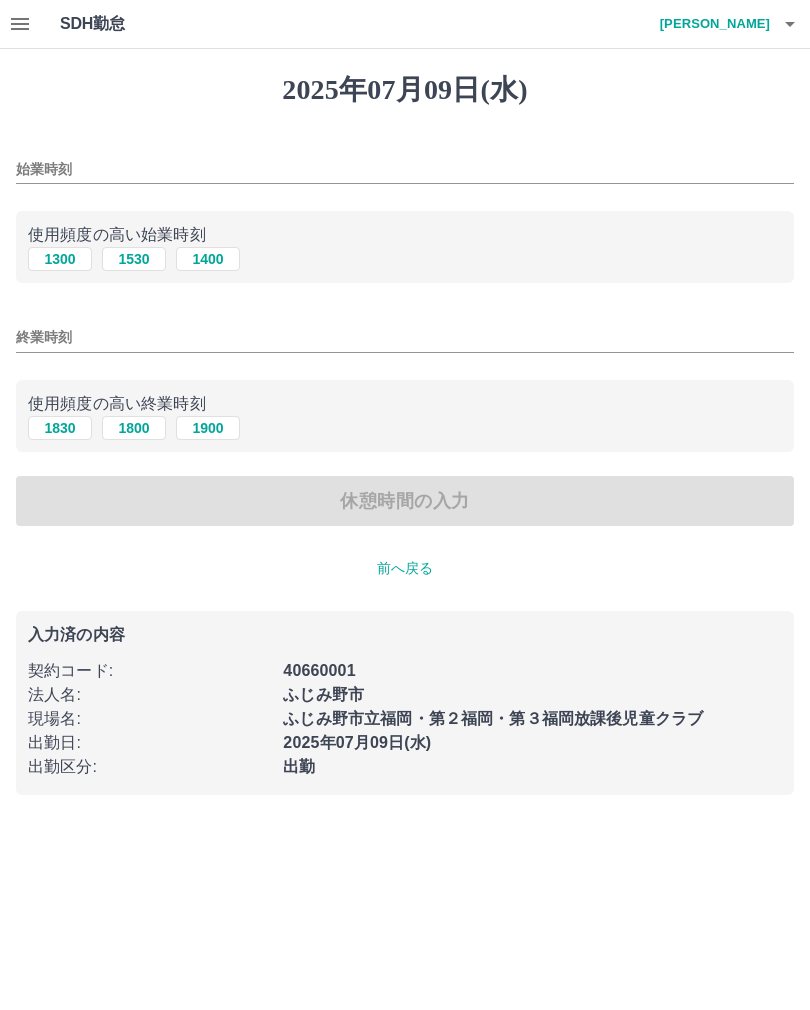 click on "始業時刻" at bounding box center (405, 169) 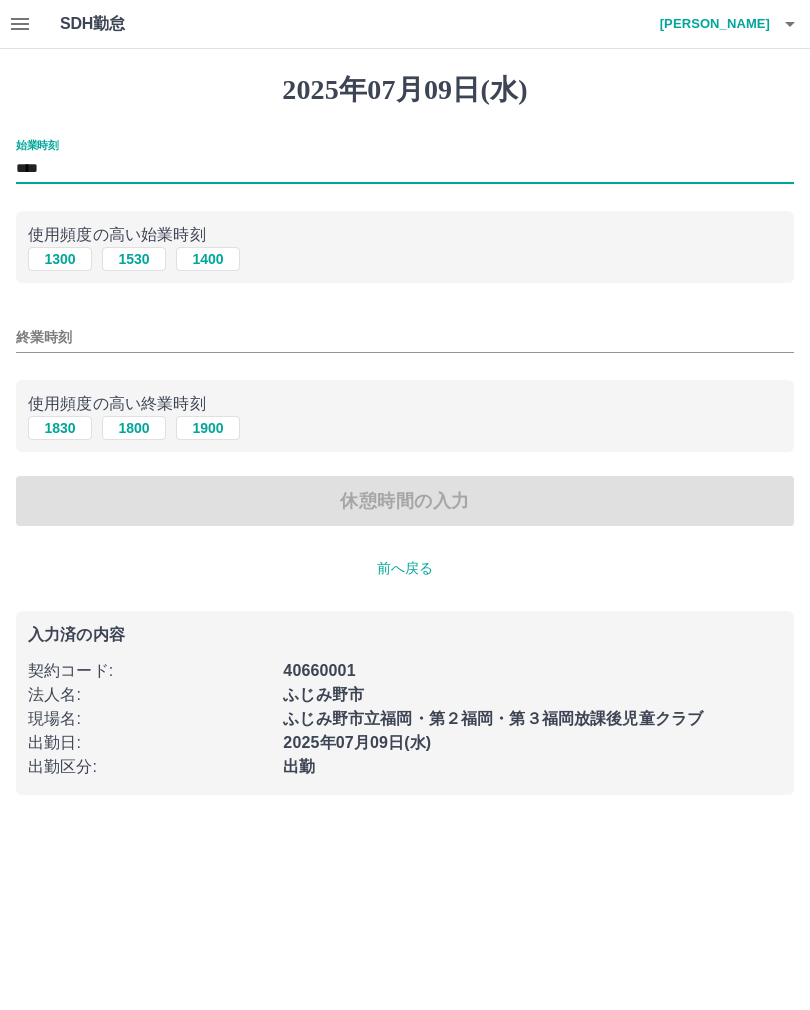 type on "****" 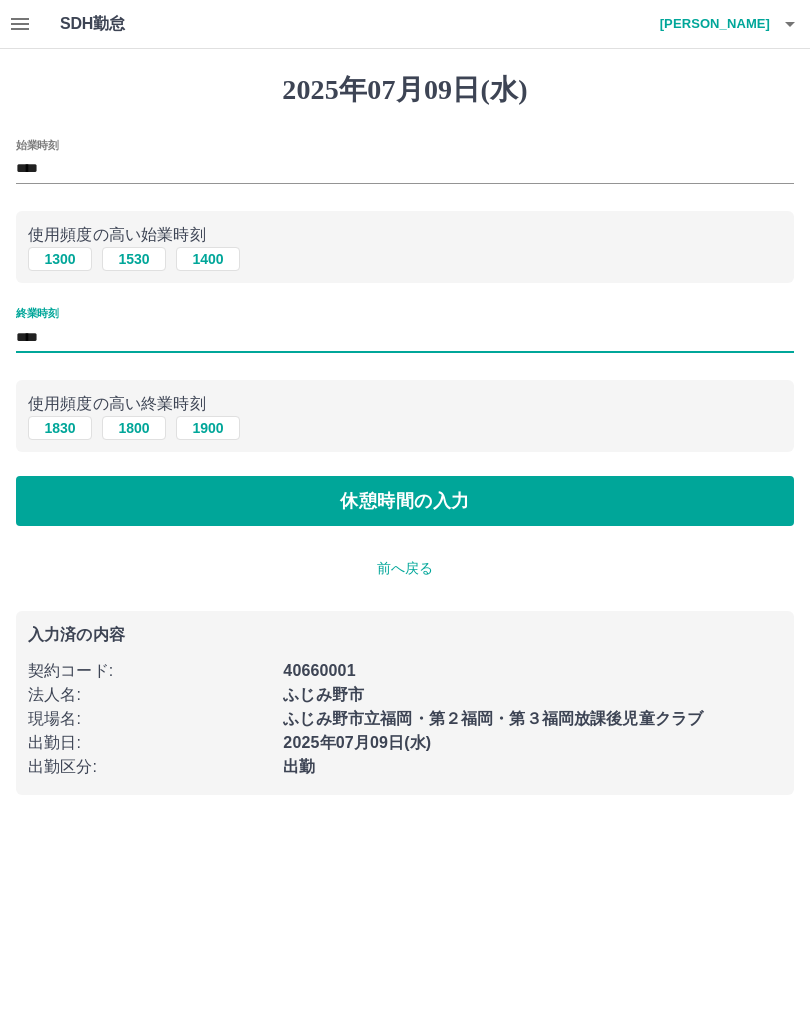 type on "****" 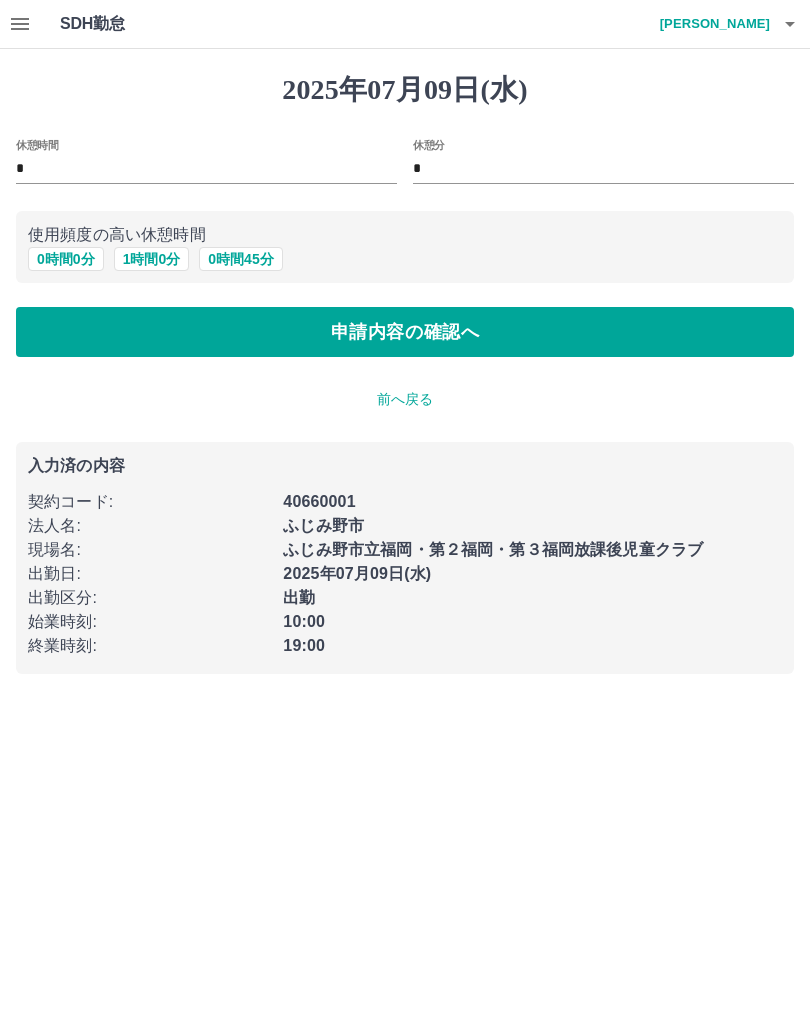 click on "1 時間 0 分" at bounding box center (152, 259) 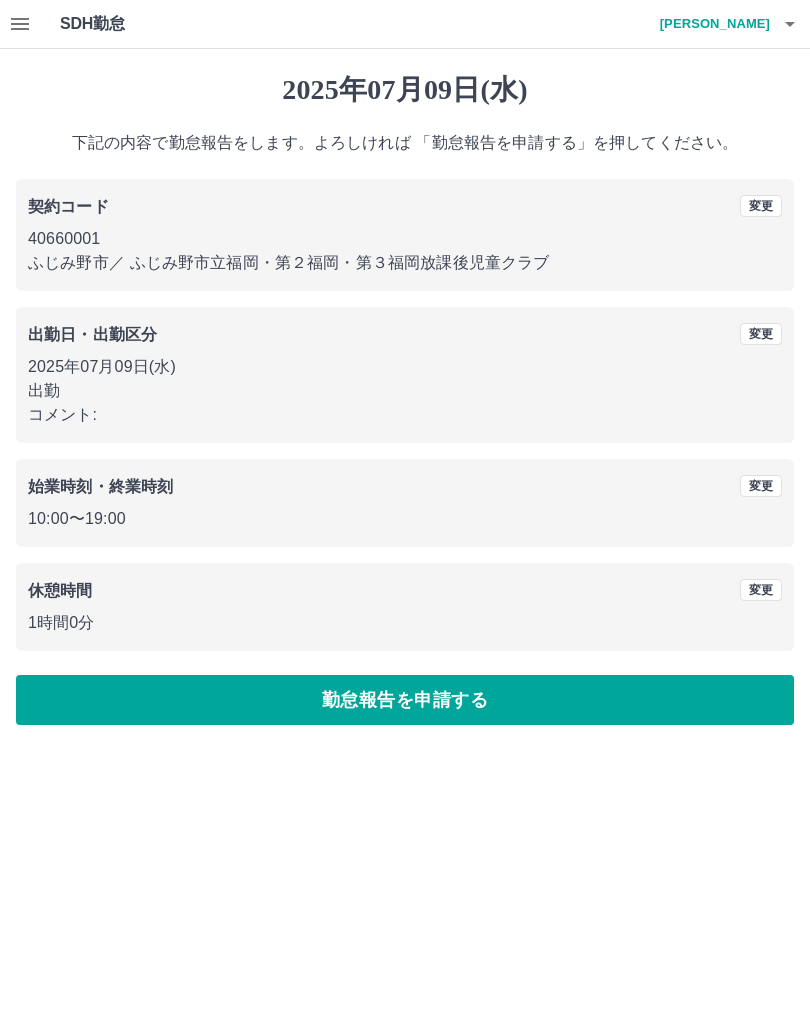 click on "勤怠報告を申請する" at bounding box center [405, 700] 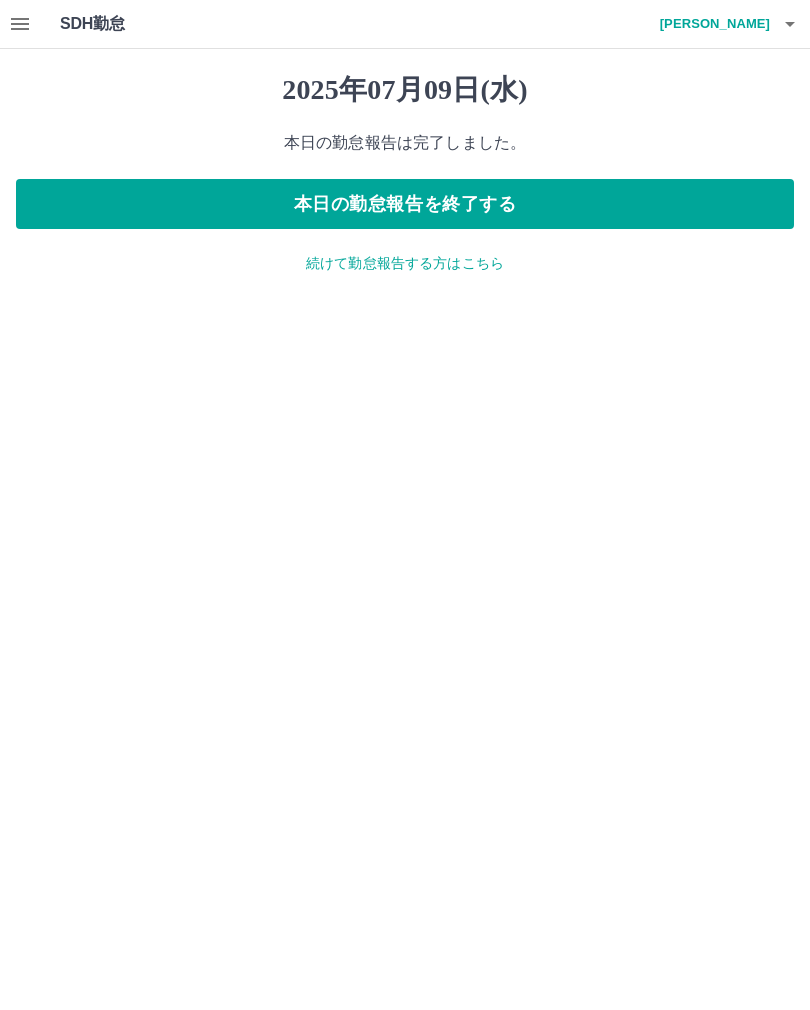 click 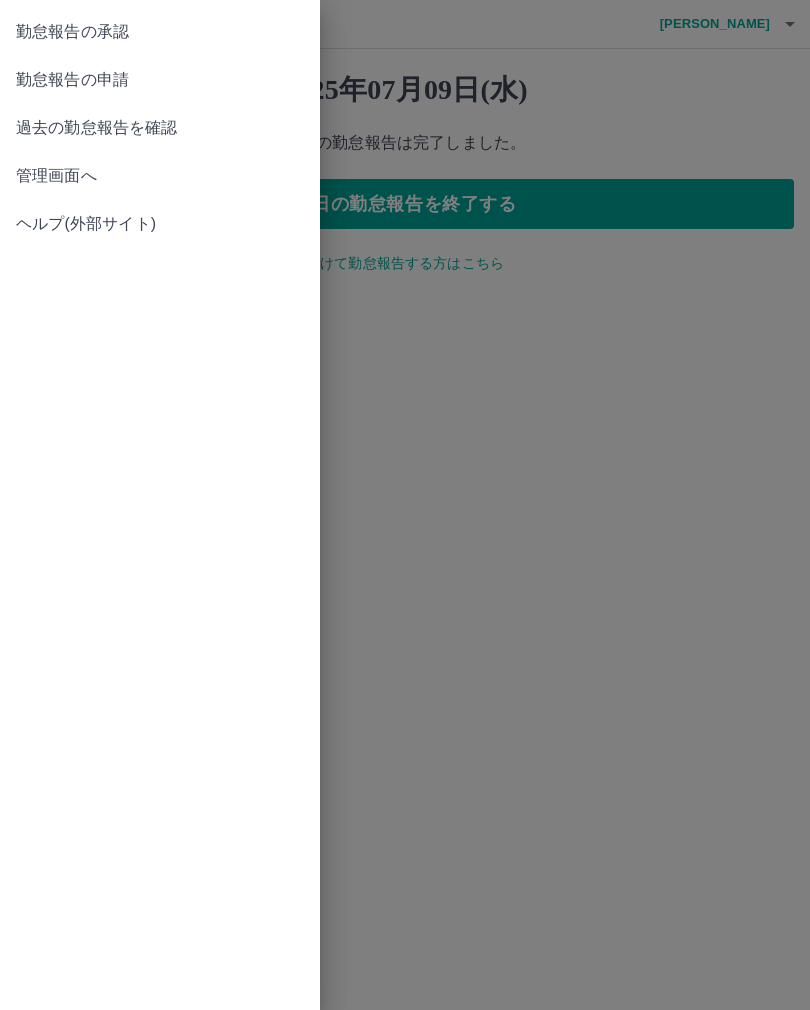 click on "勤怠報告の承認" at bounding box center [160, 32] 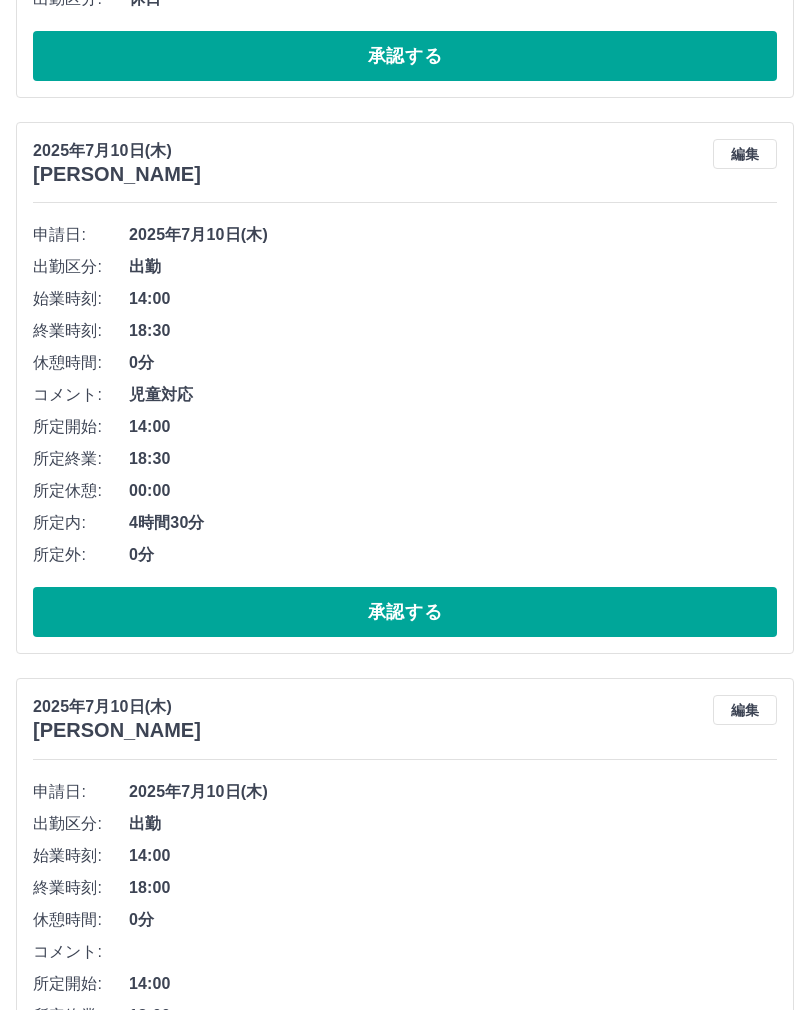 scroll, scrollTop: 1177, scrollLeft: 0, axis: vertical 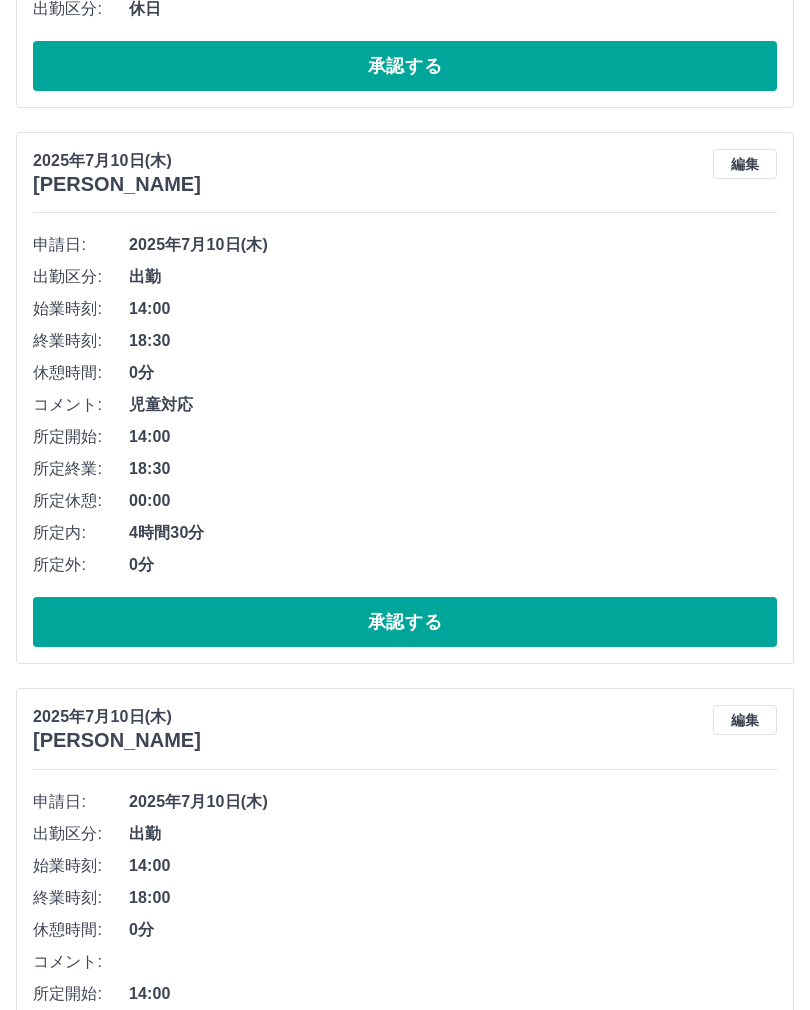 click on "承認する" at bounding box center [405, 622] 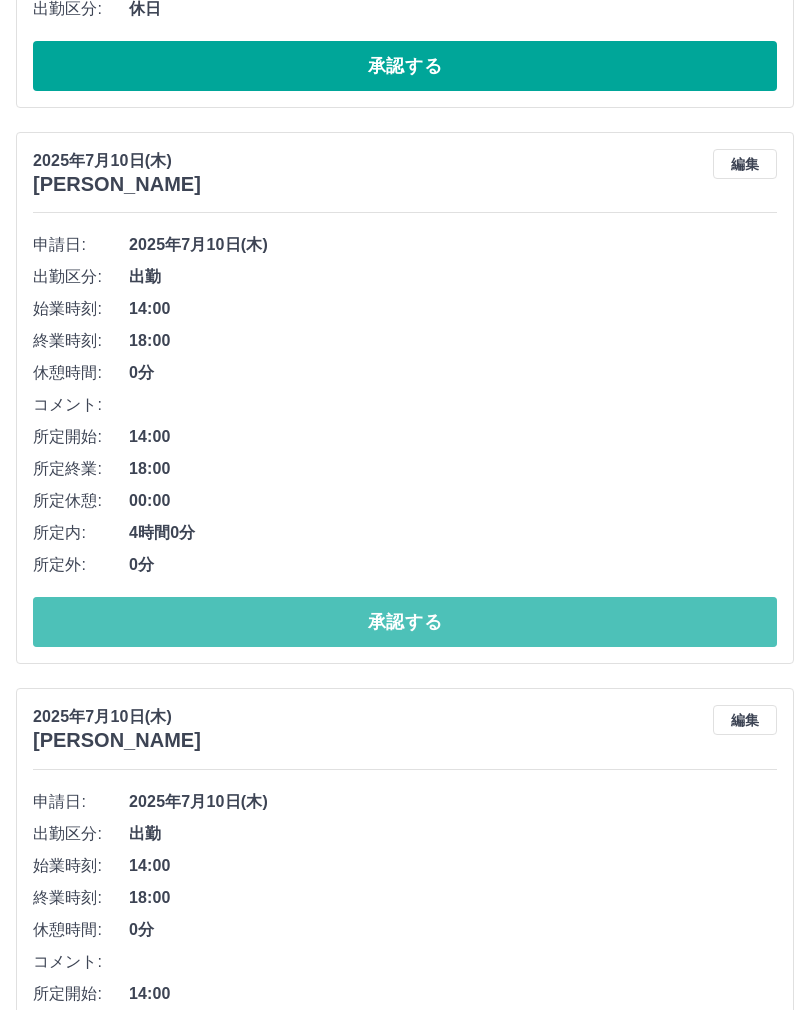 click on "承認する" at bounding box center [405, 622] 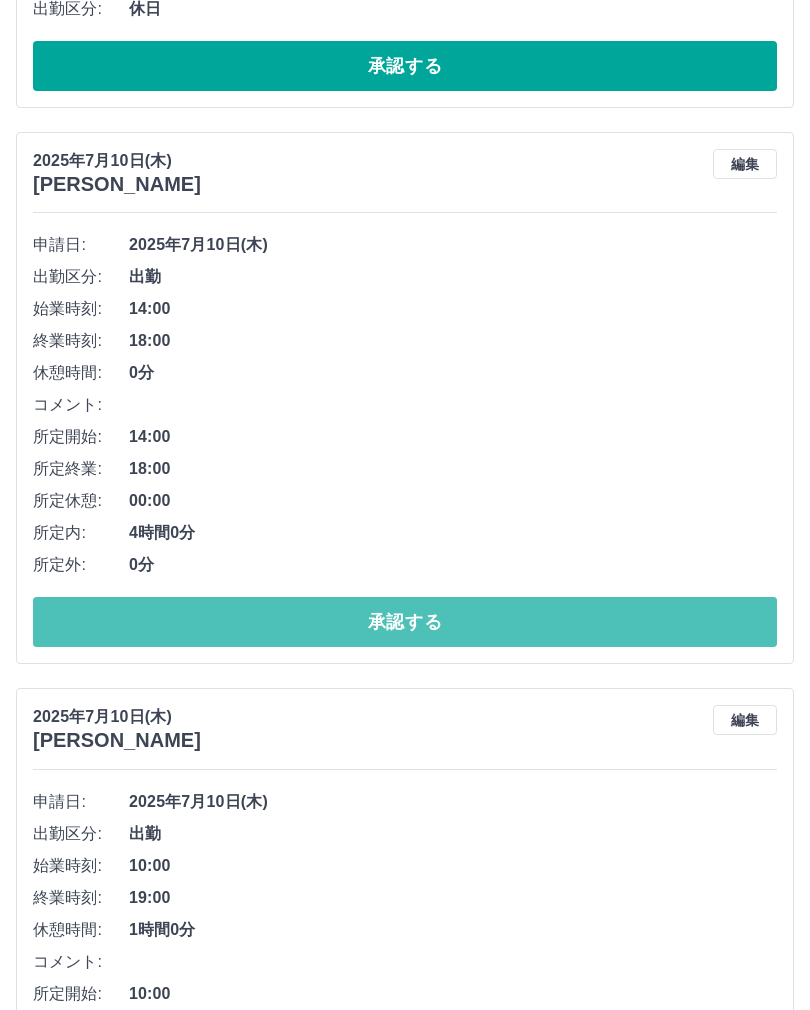 click on "承認する" at bounding box center [405, 622] 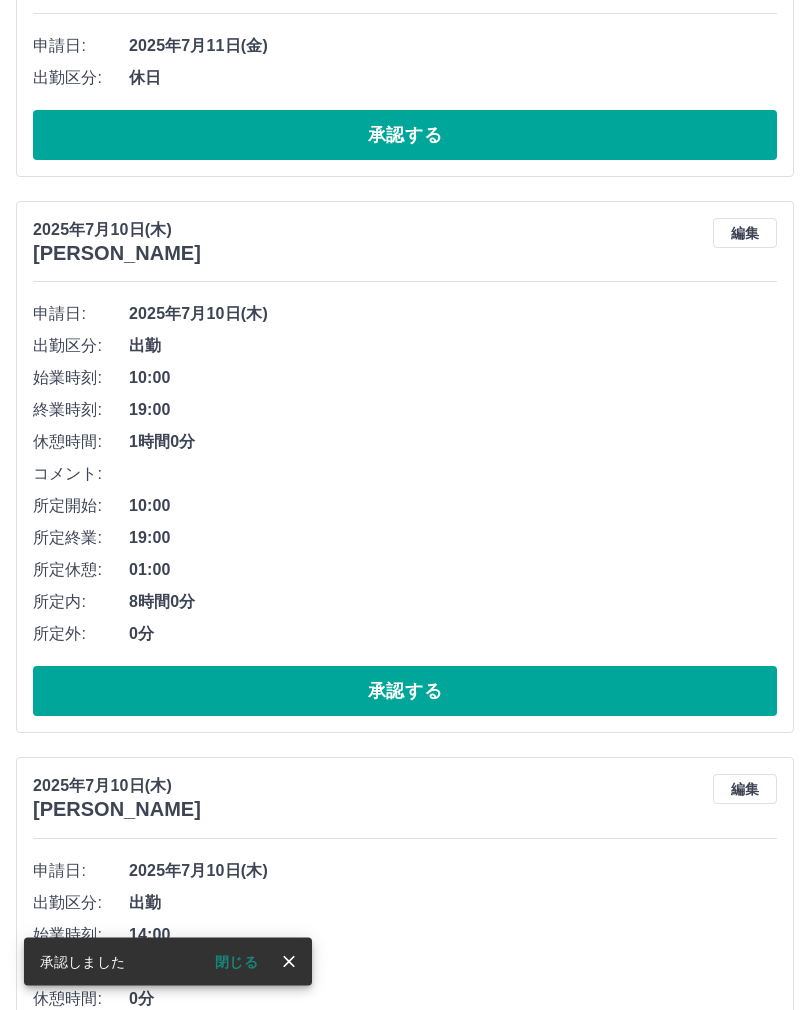 click on "承認する" at bounding box center [405, 692] 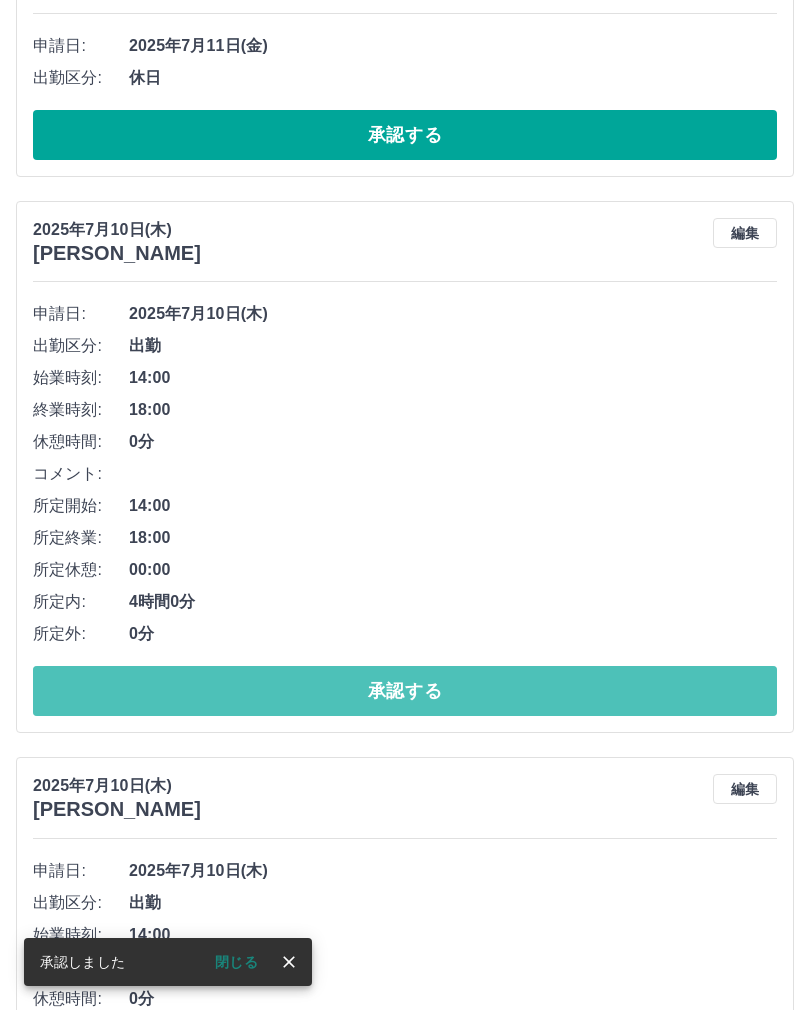 click on "承認する" at bounding box center [405, 691] 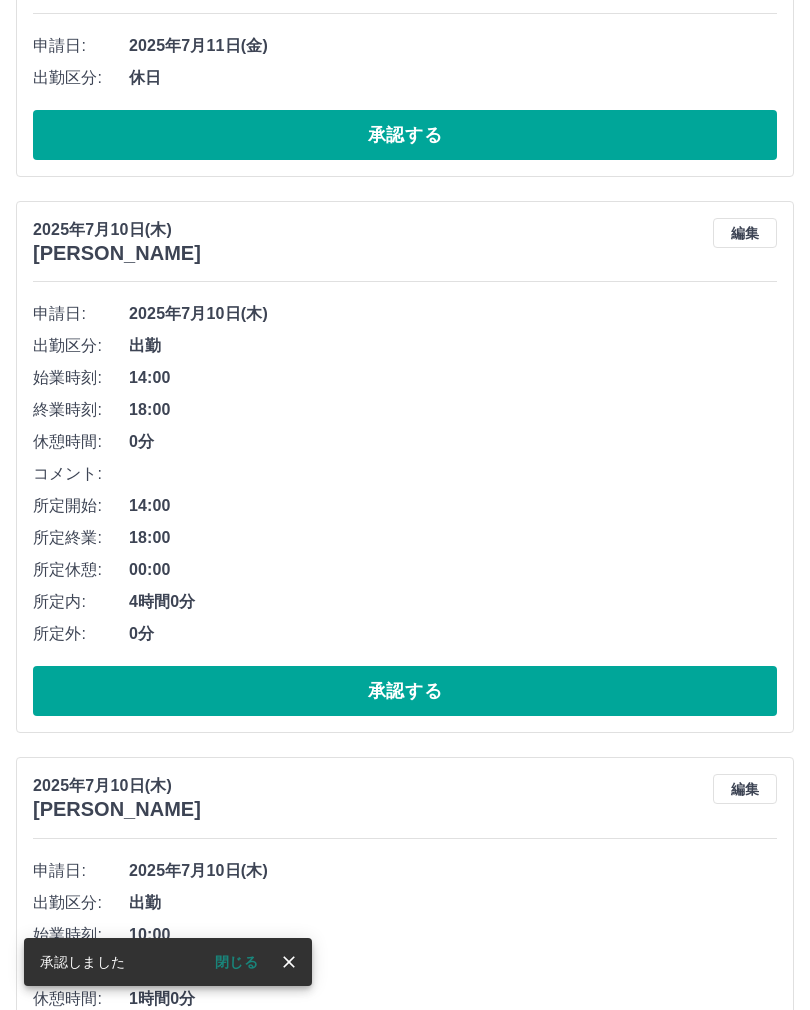 click on "承認する" at bounding box center (405, 691) 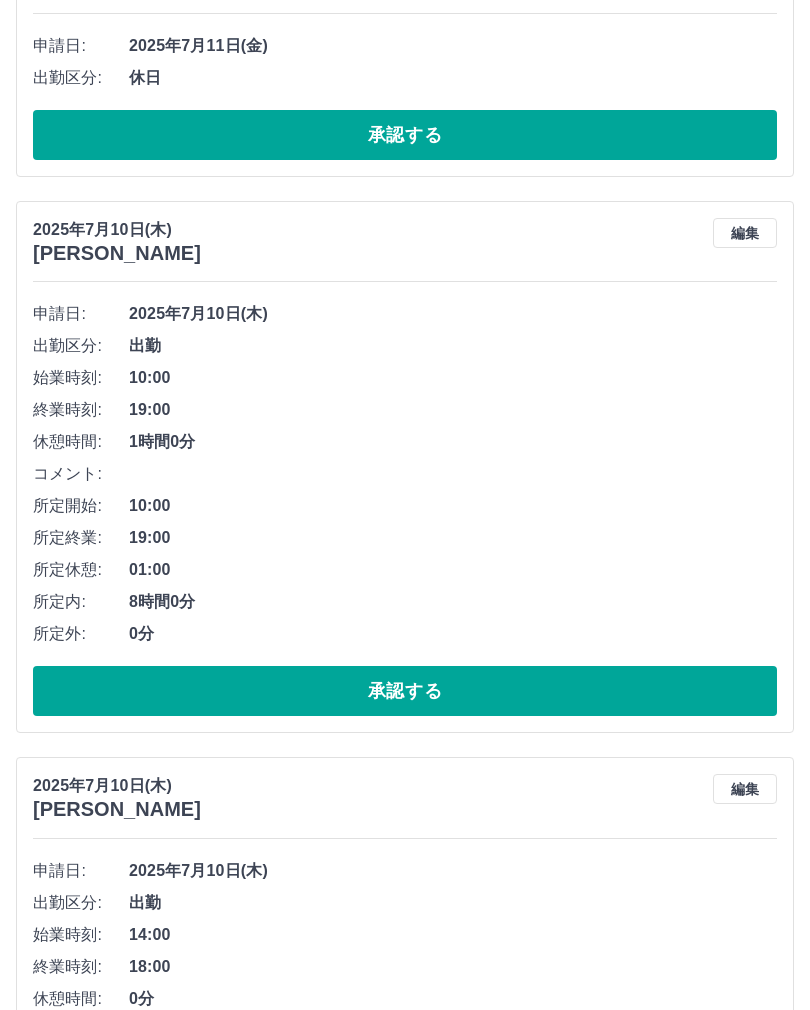 click on "承認する" at bounding box center (405, 691) 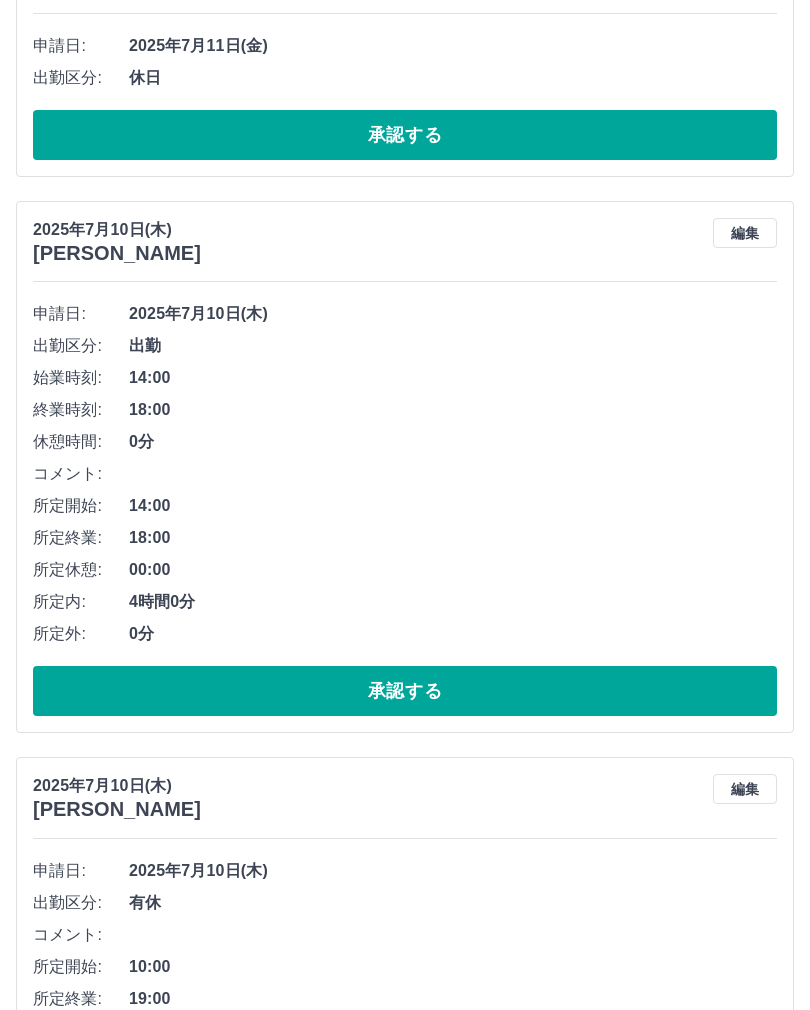 click on "承認する" at bounding box center [405, 691] 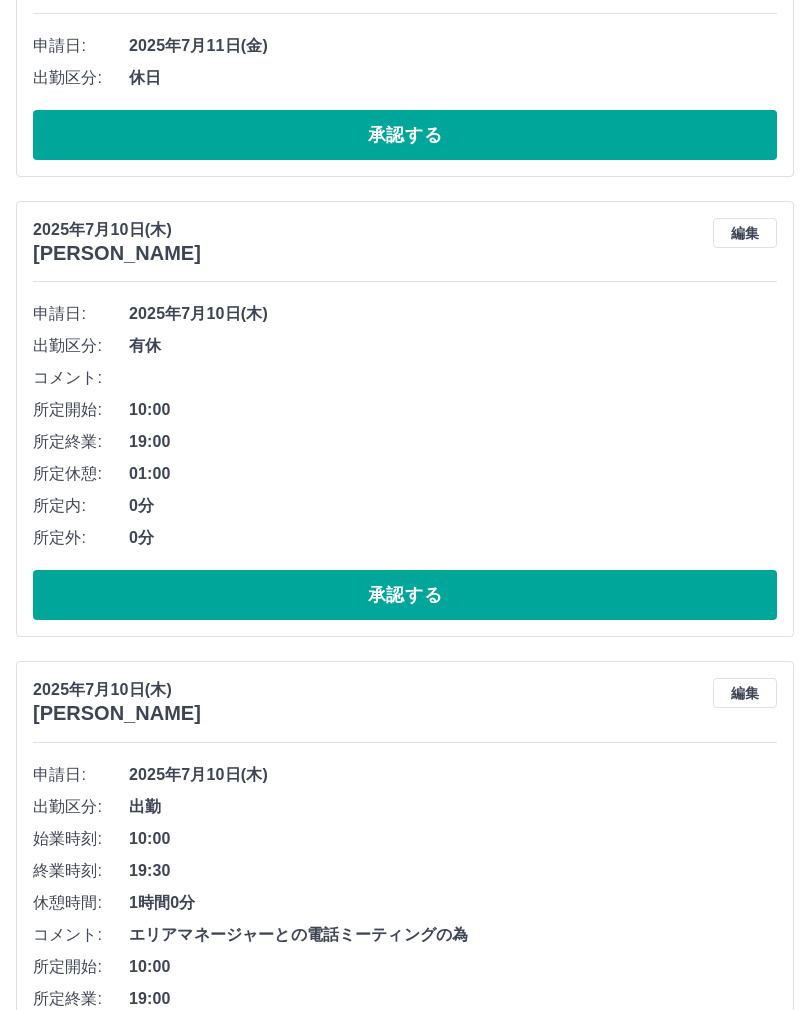 click on "承認する" at bounding box center [405, 595] 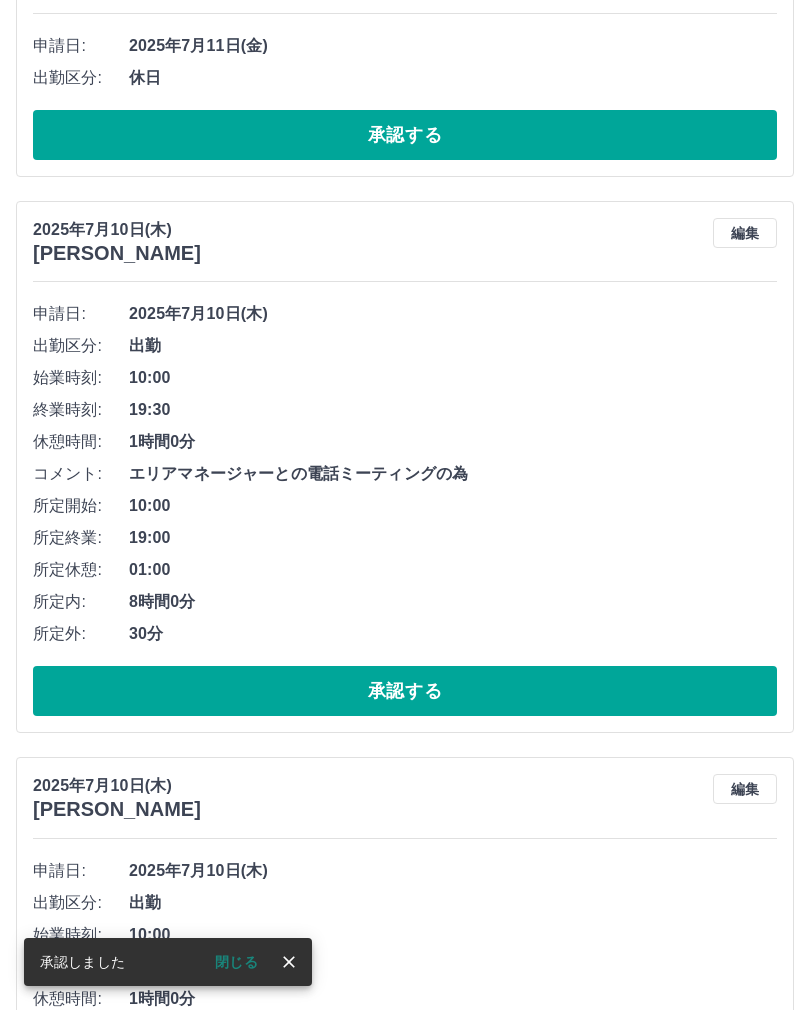 click on "承認する" at bounding box center (405, 691) 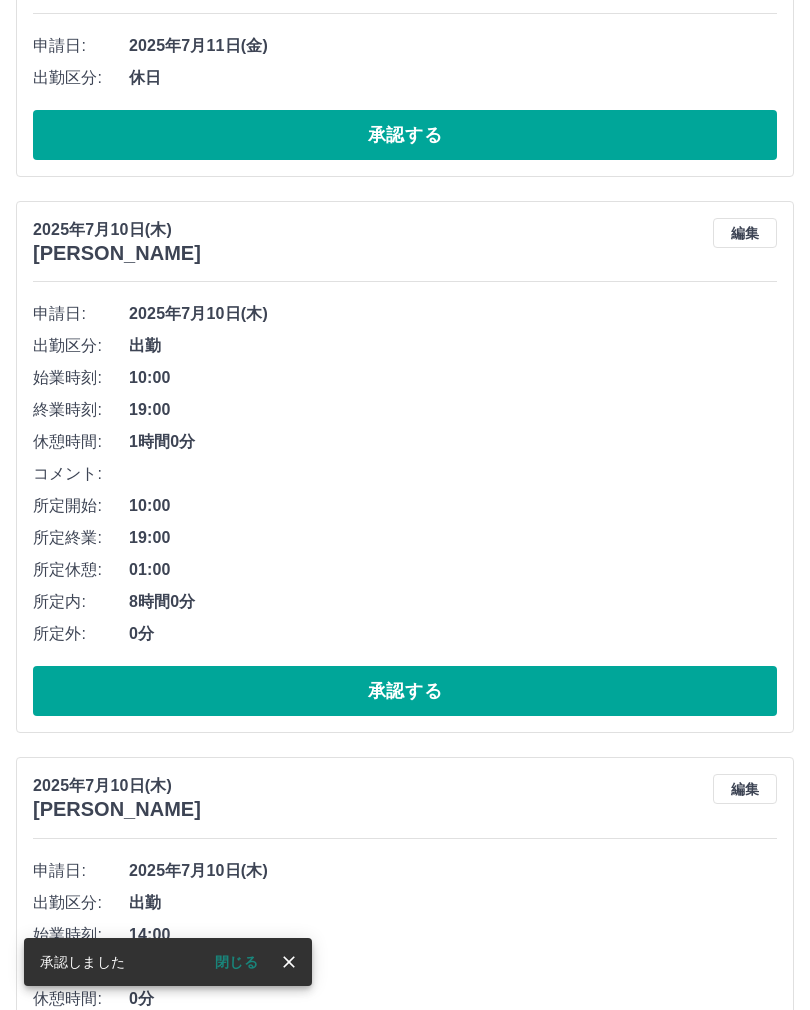 click on "承認する" at bounding box center (405, 691) 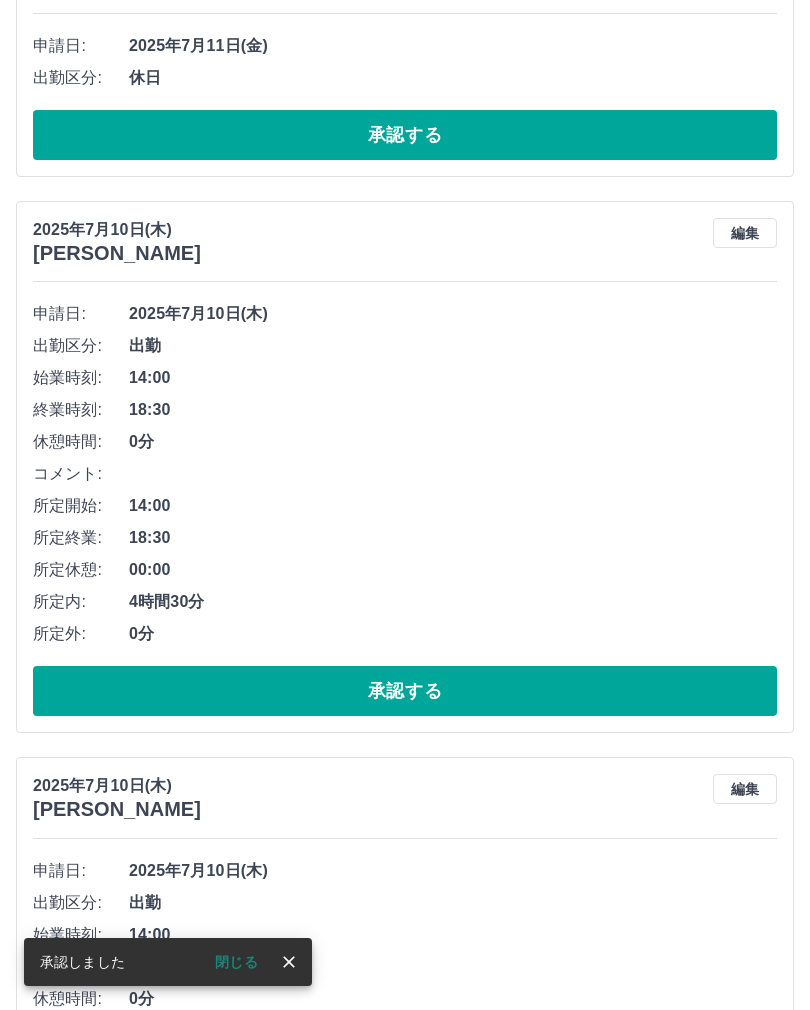 click on "承認する" at bounding box center [405, 691] 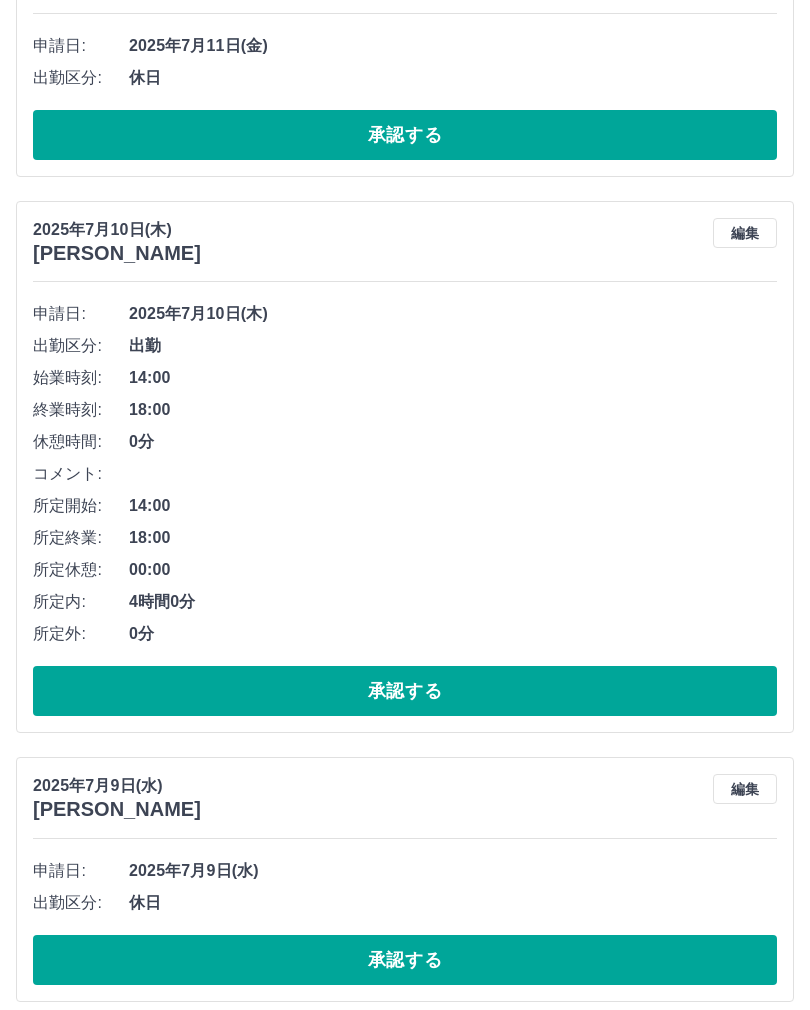 click on "承認する" at bounding box center (405, 691) 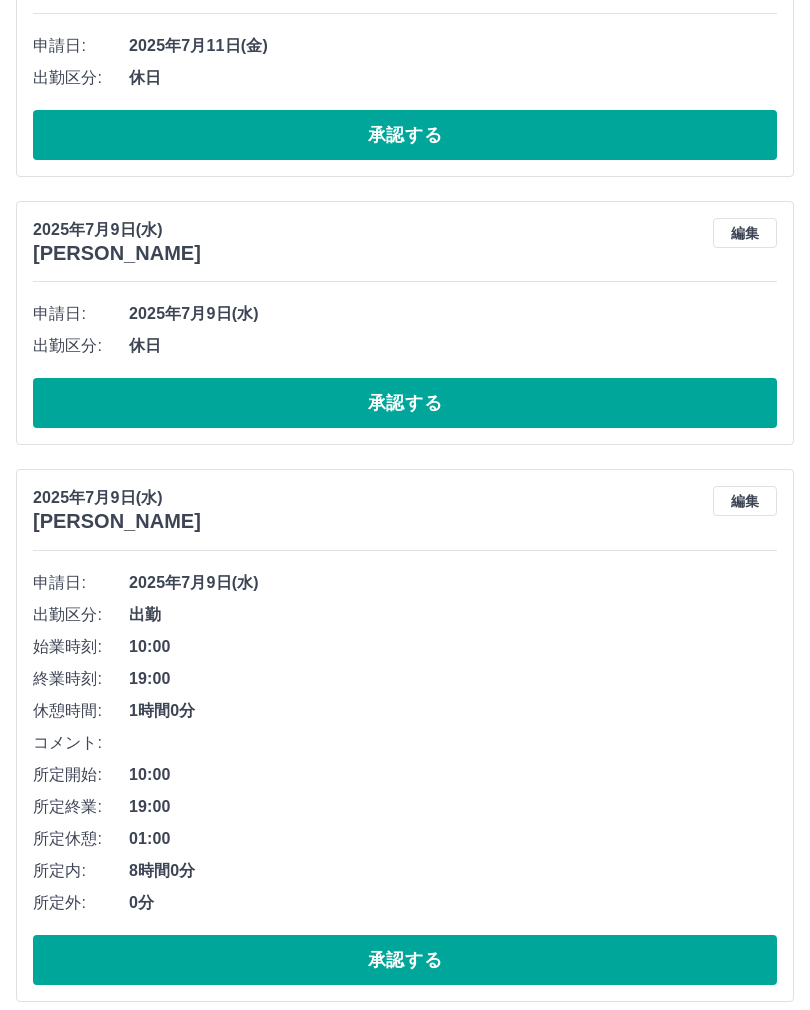 click on "承認する" at bounding box center (405, 403) 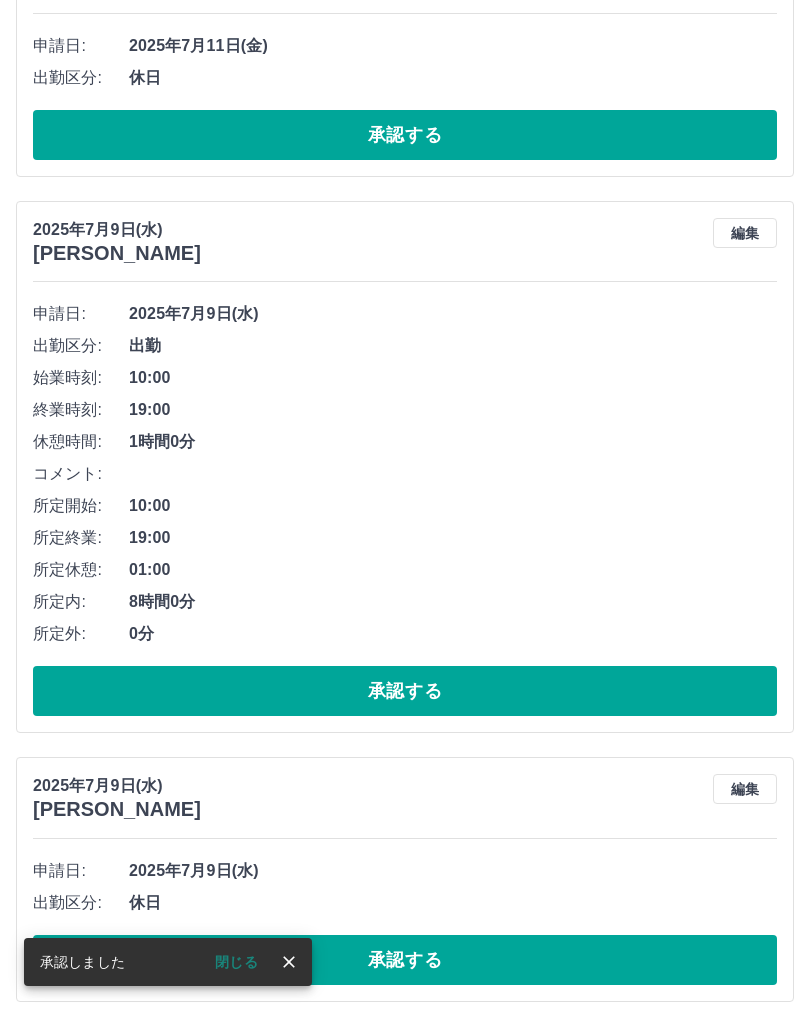 click on "承認する" at bounding box center (405, 691) 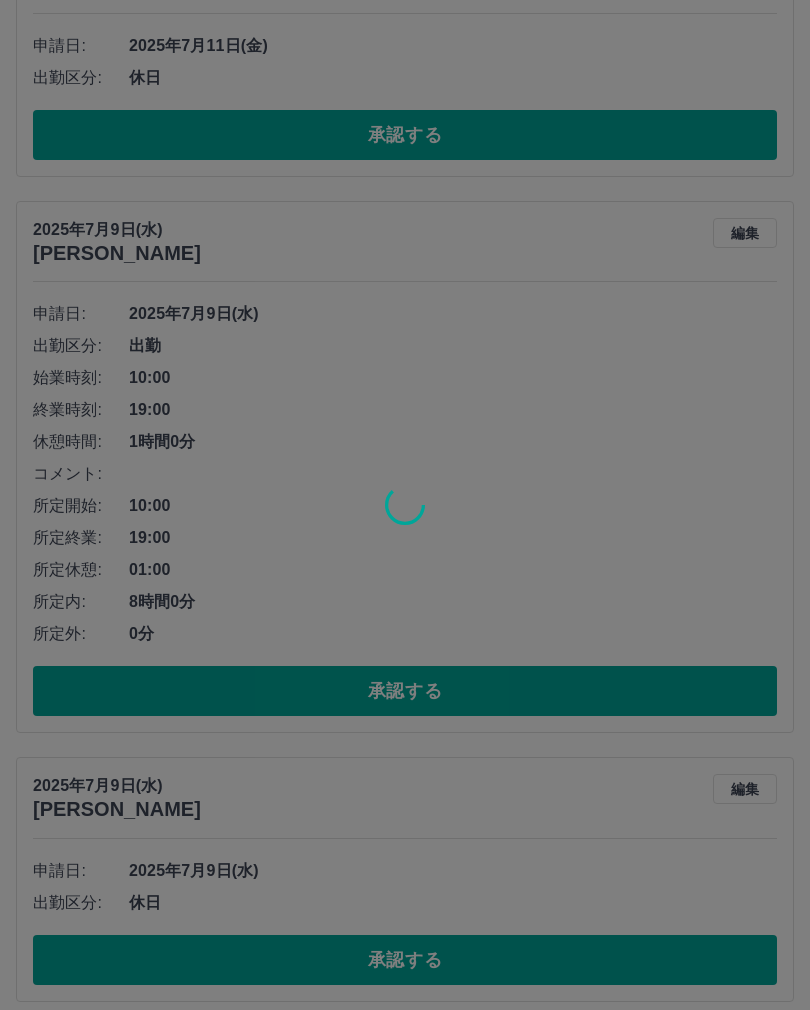 click at bounding box center [405, 505] 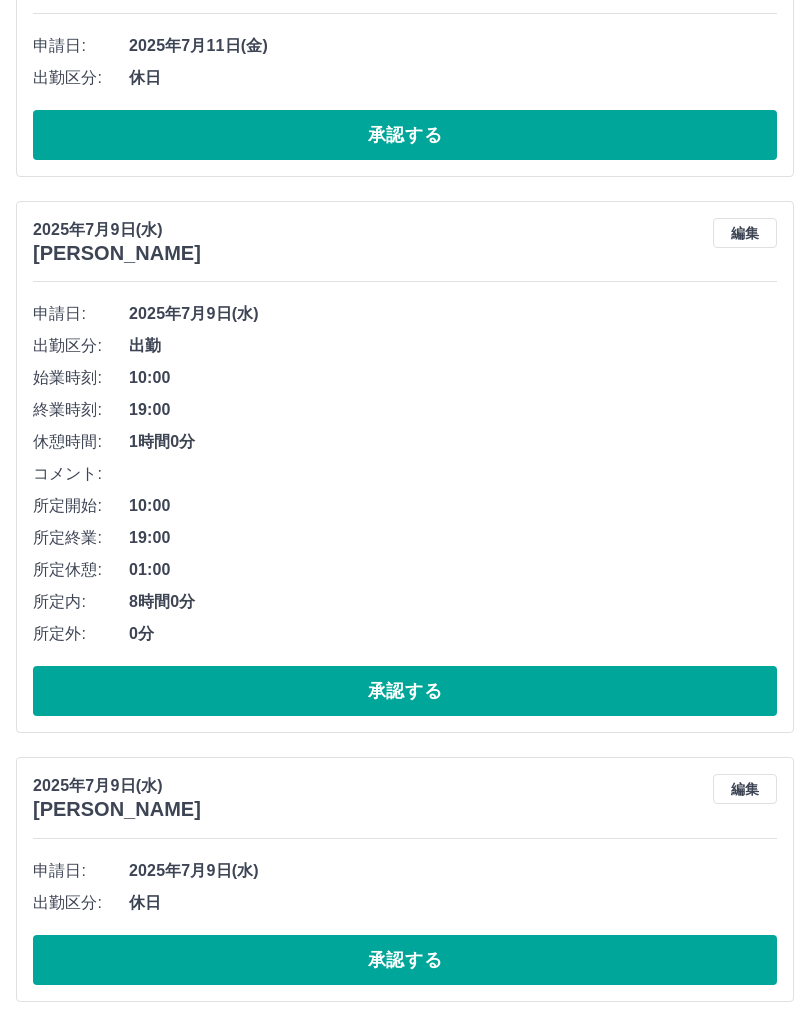 scroll, scrollTop: 1099, scrollLeft: 0, axis: vertical 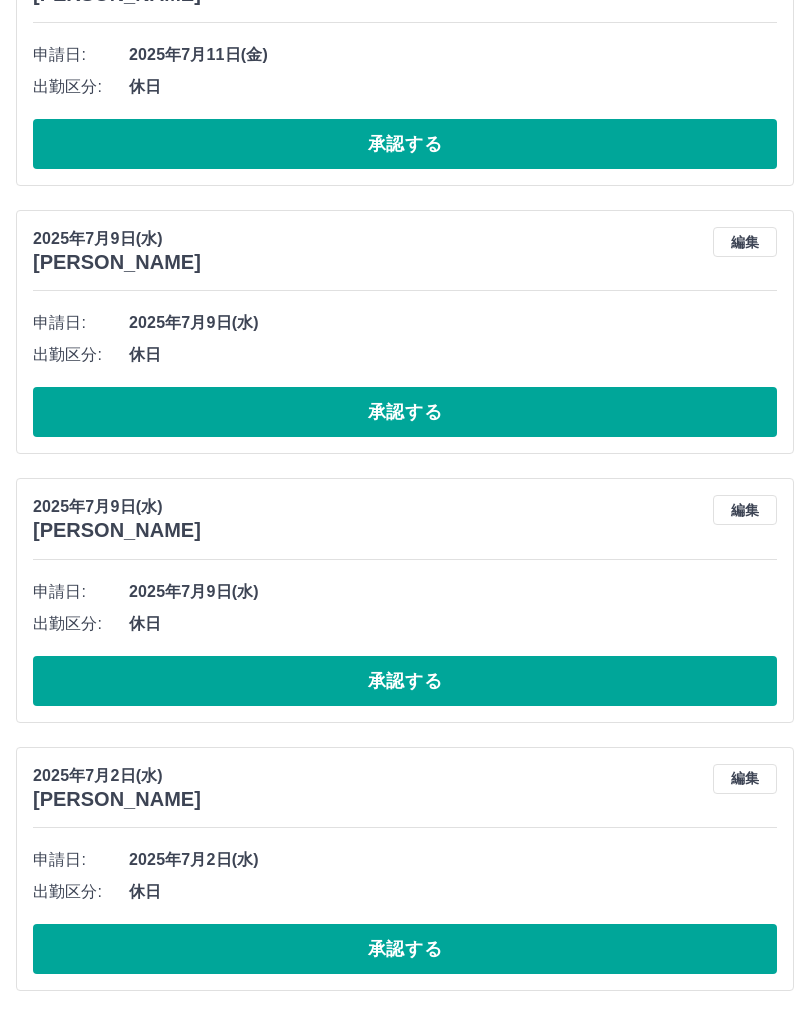 click on "承認する" at bounding box center [405, 681] 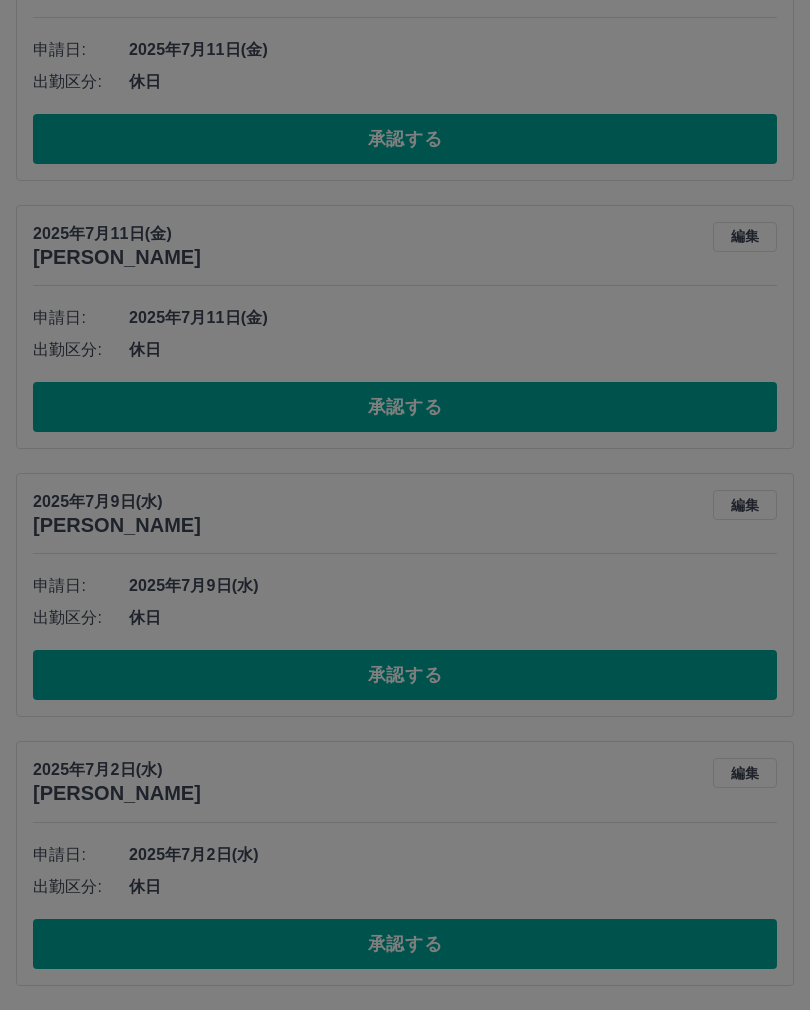 scroll, scrollTop: 831, scrollLeft: 0, axis: vertical 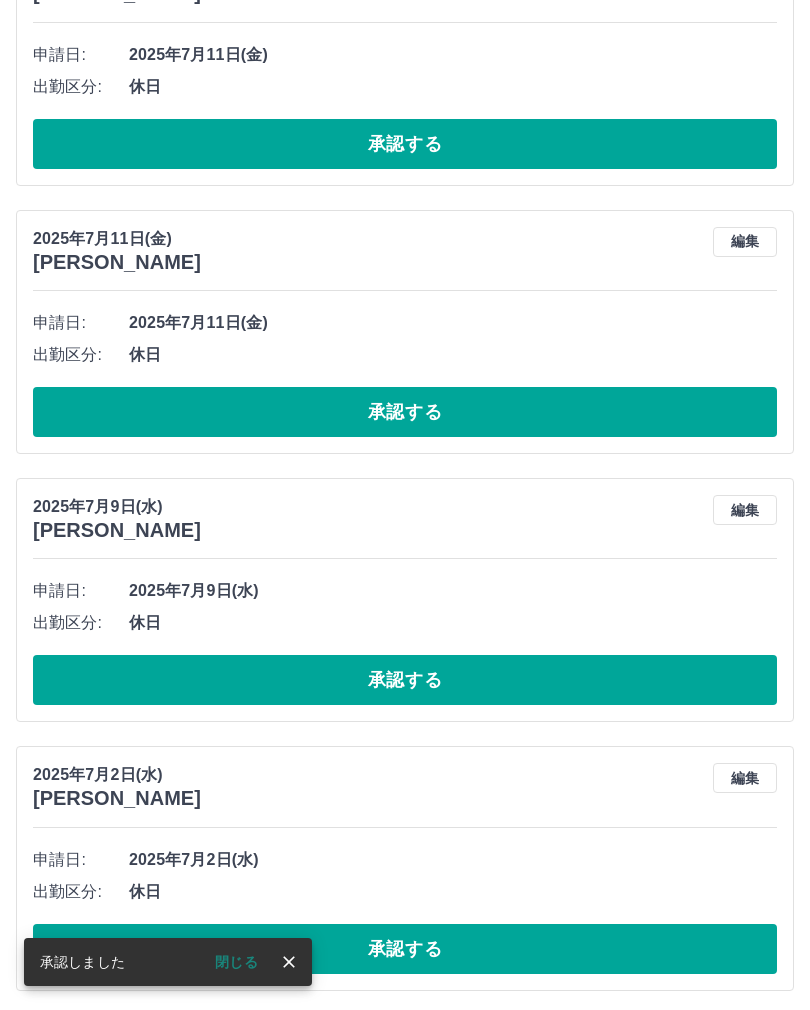 click on "承認する" at bounding box center (405, 680) 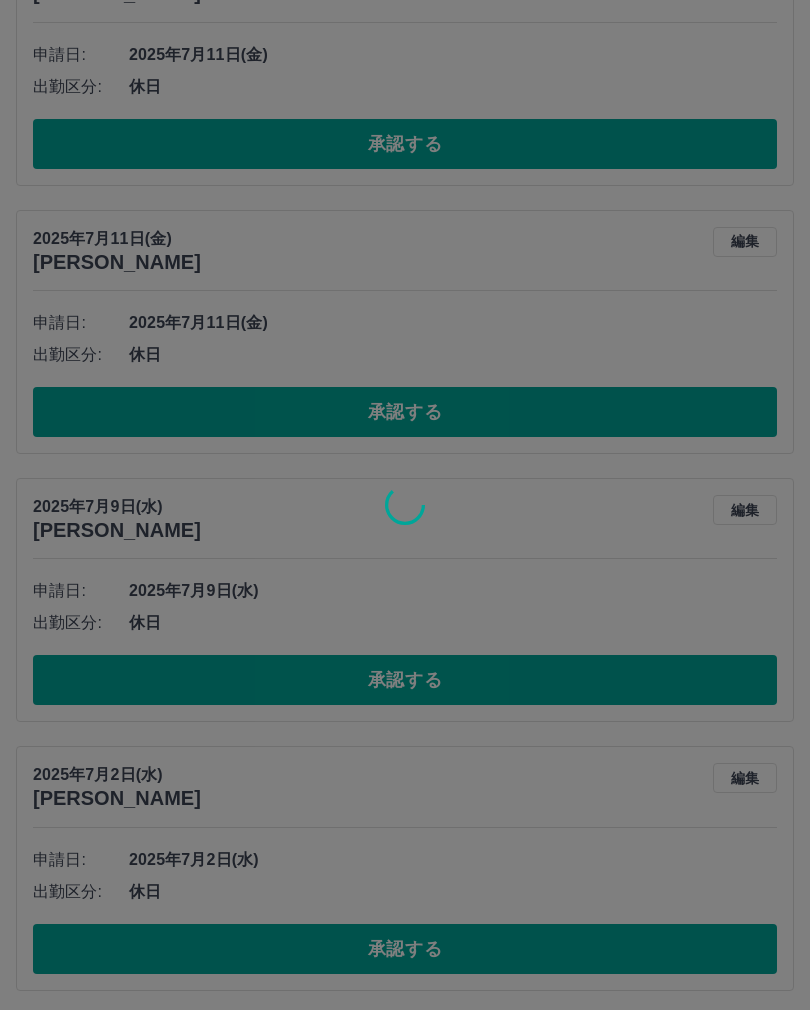 scroll, scrollTop: 563, scrollLeft: 0, axis: vertical 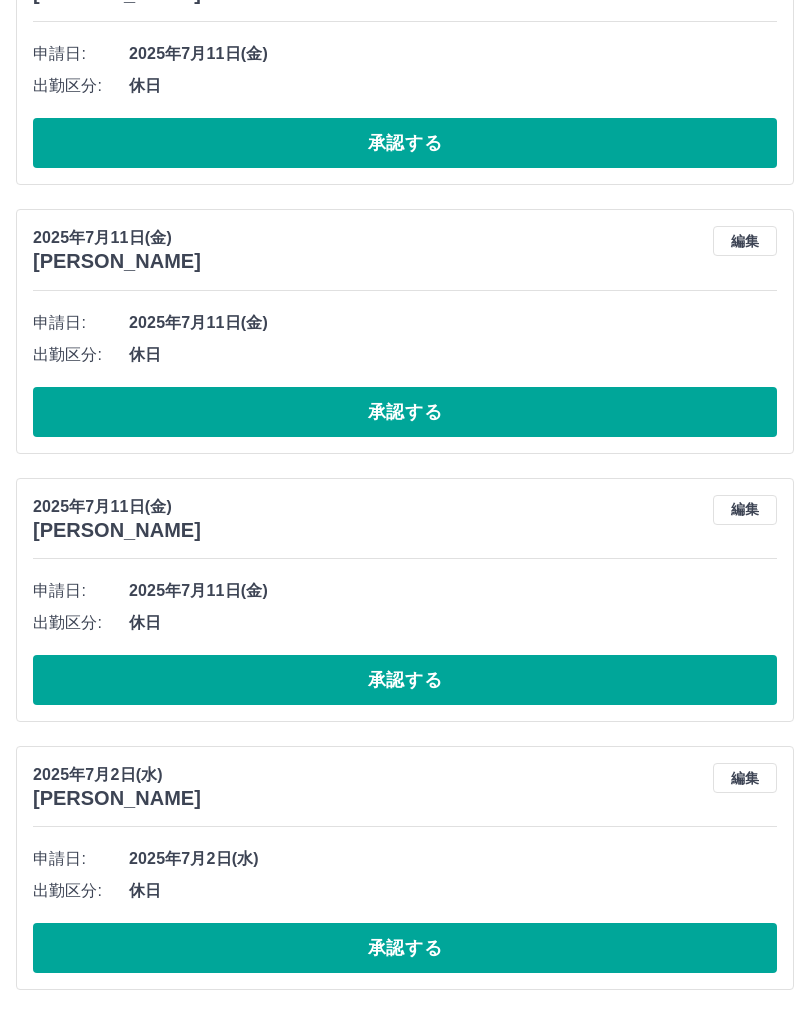 click on "承認する" at bounding box center [405, 948] 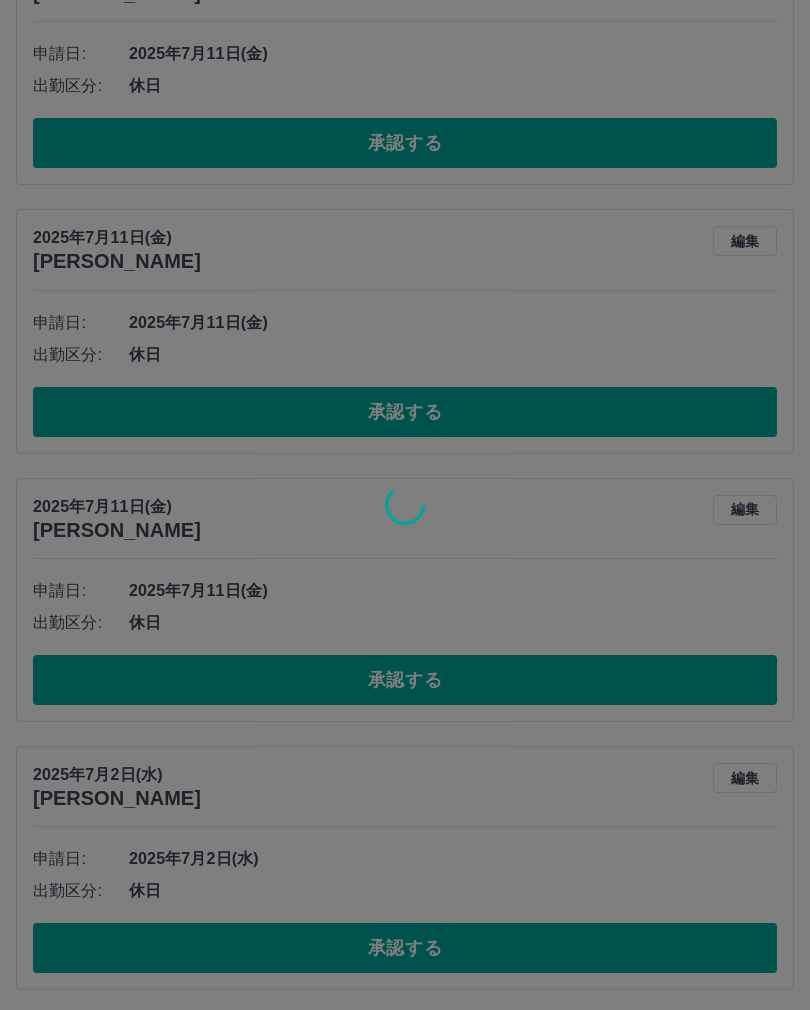scroll, scrollTop: 295, scrollLeft: 0, axis: vertical 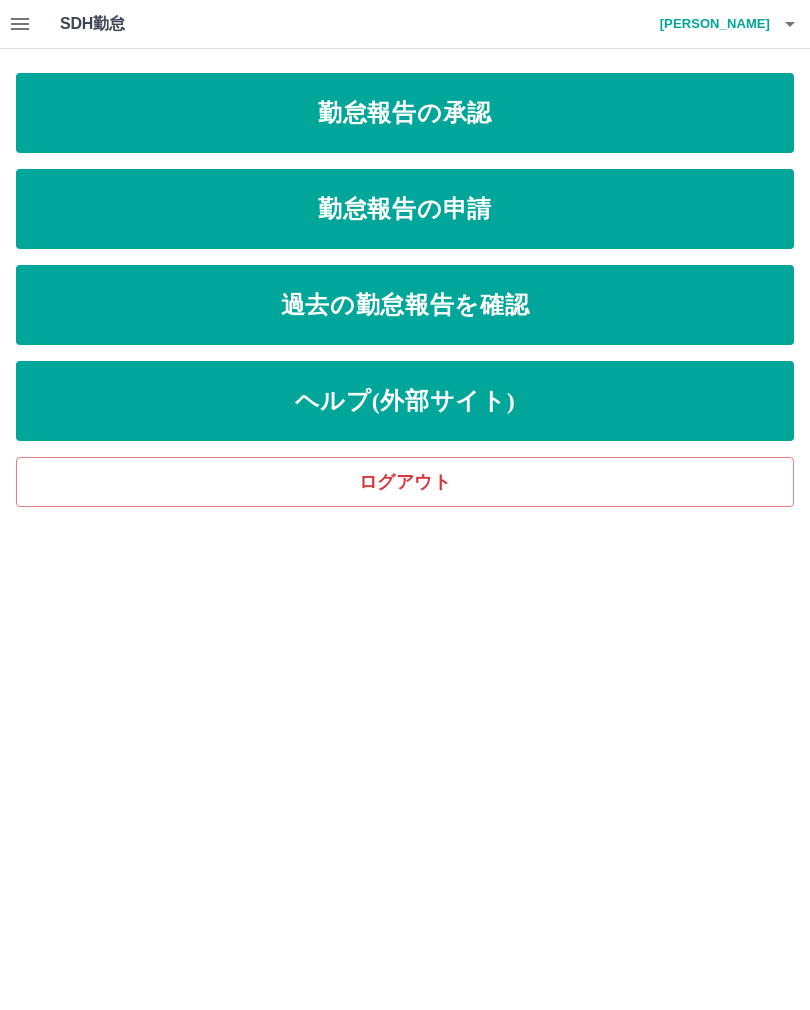 click at bounding box center [790, 24] 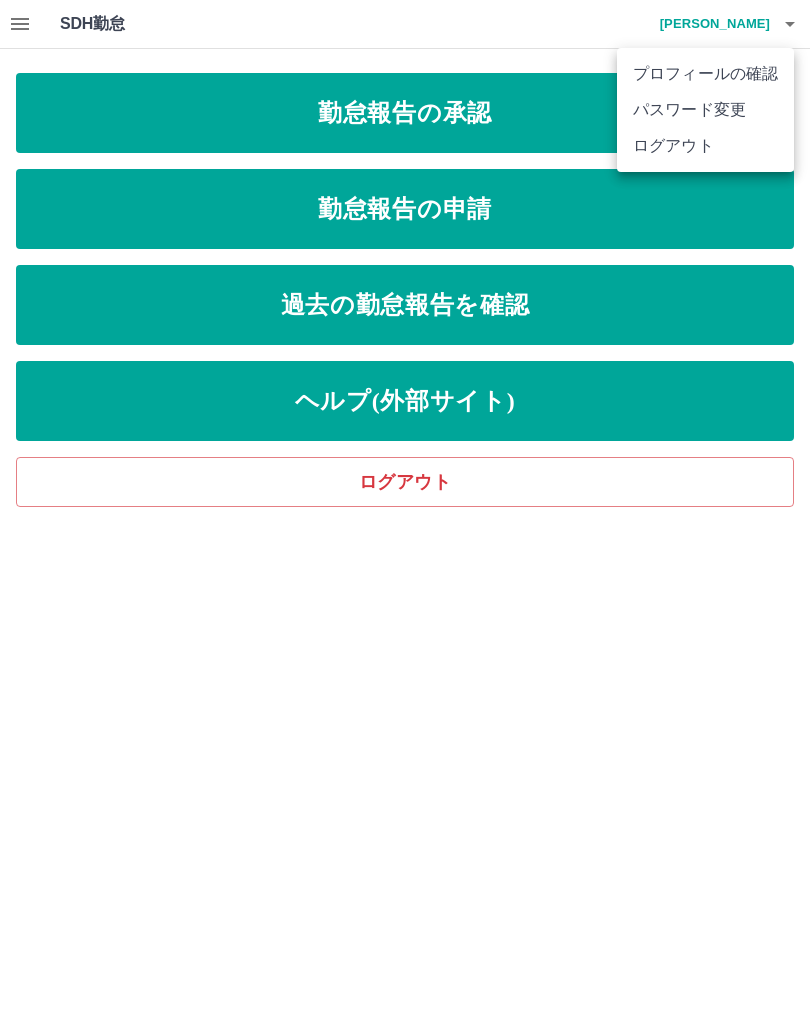 click on "ログアウト" at bounding box center (705, 146) 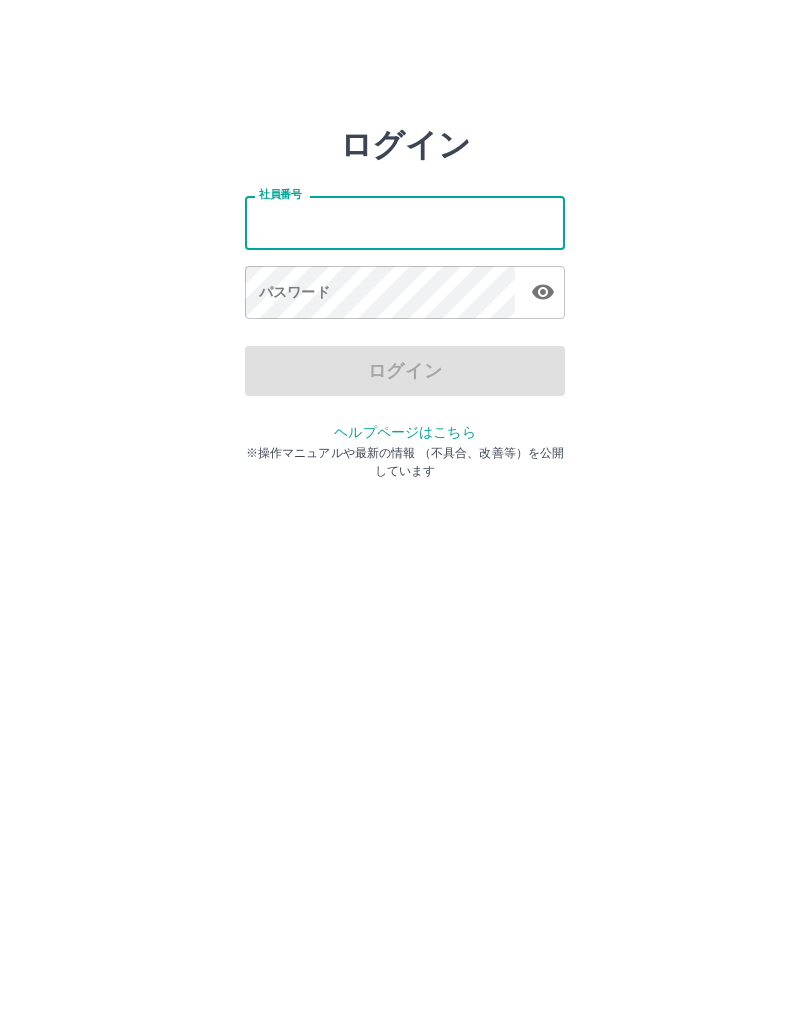 scroll, scrollTop: 0, scrollLeft: 0, axis: both 